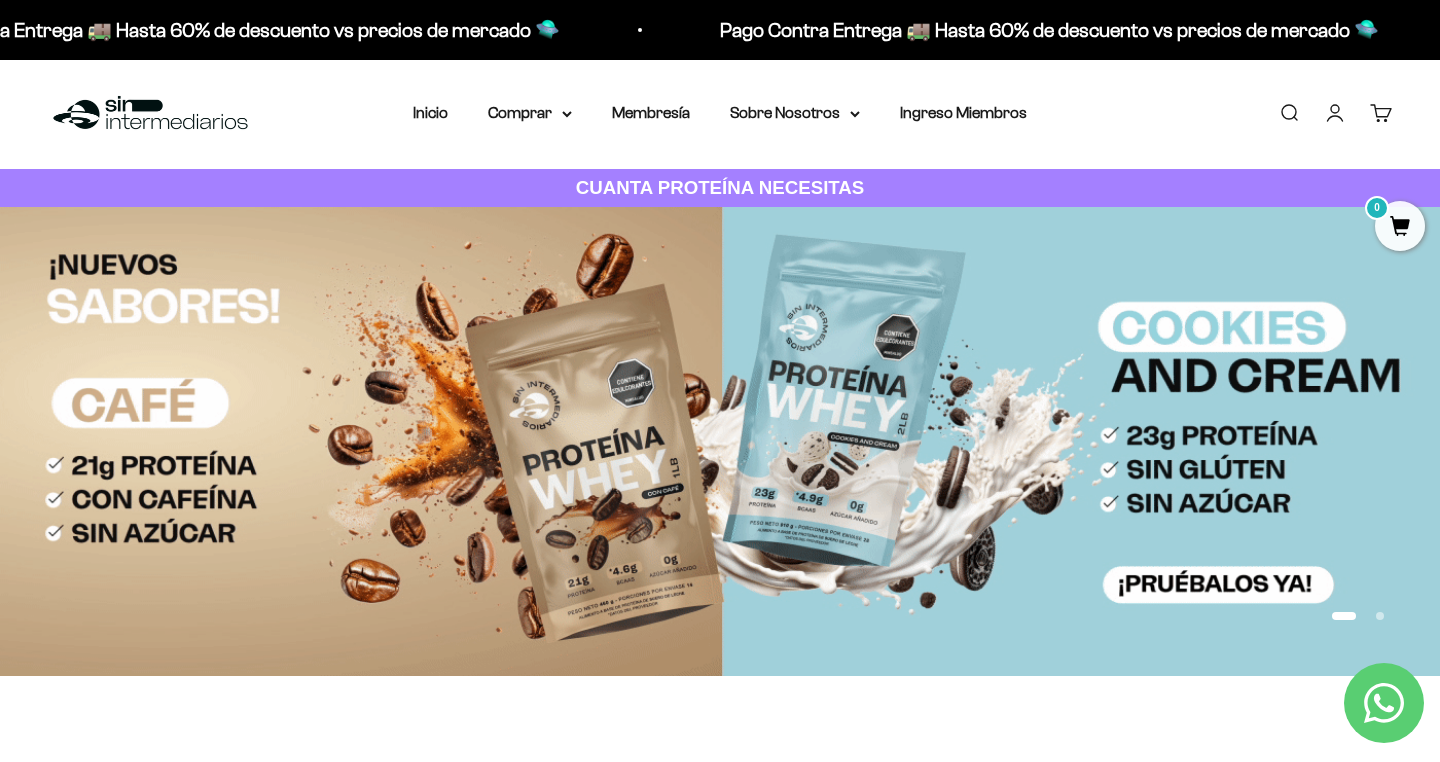 scroll, scrollTop: 0, scrollLeft: 0, axis: both 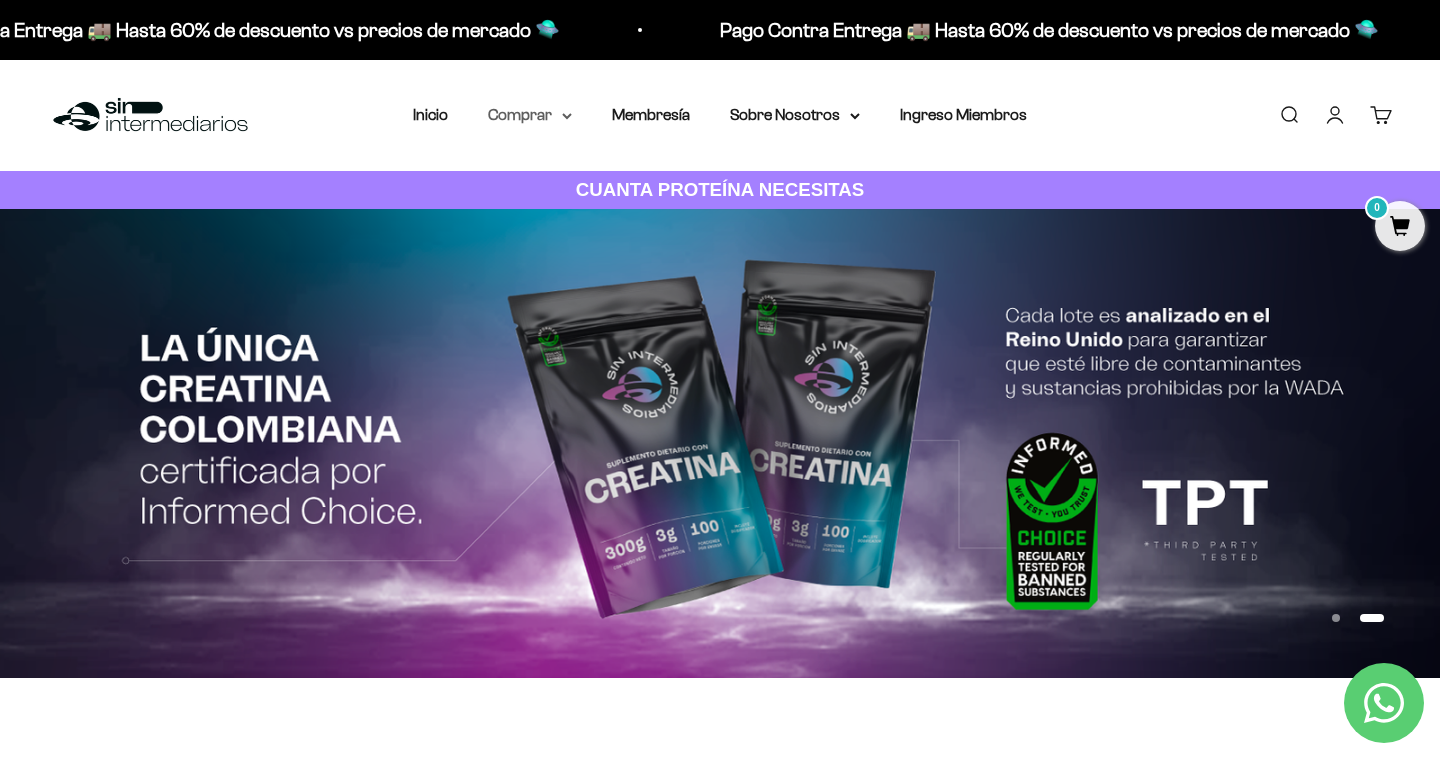 click on "Comprar" at bounding box center (530, 115) 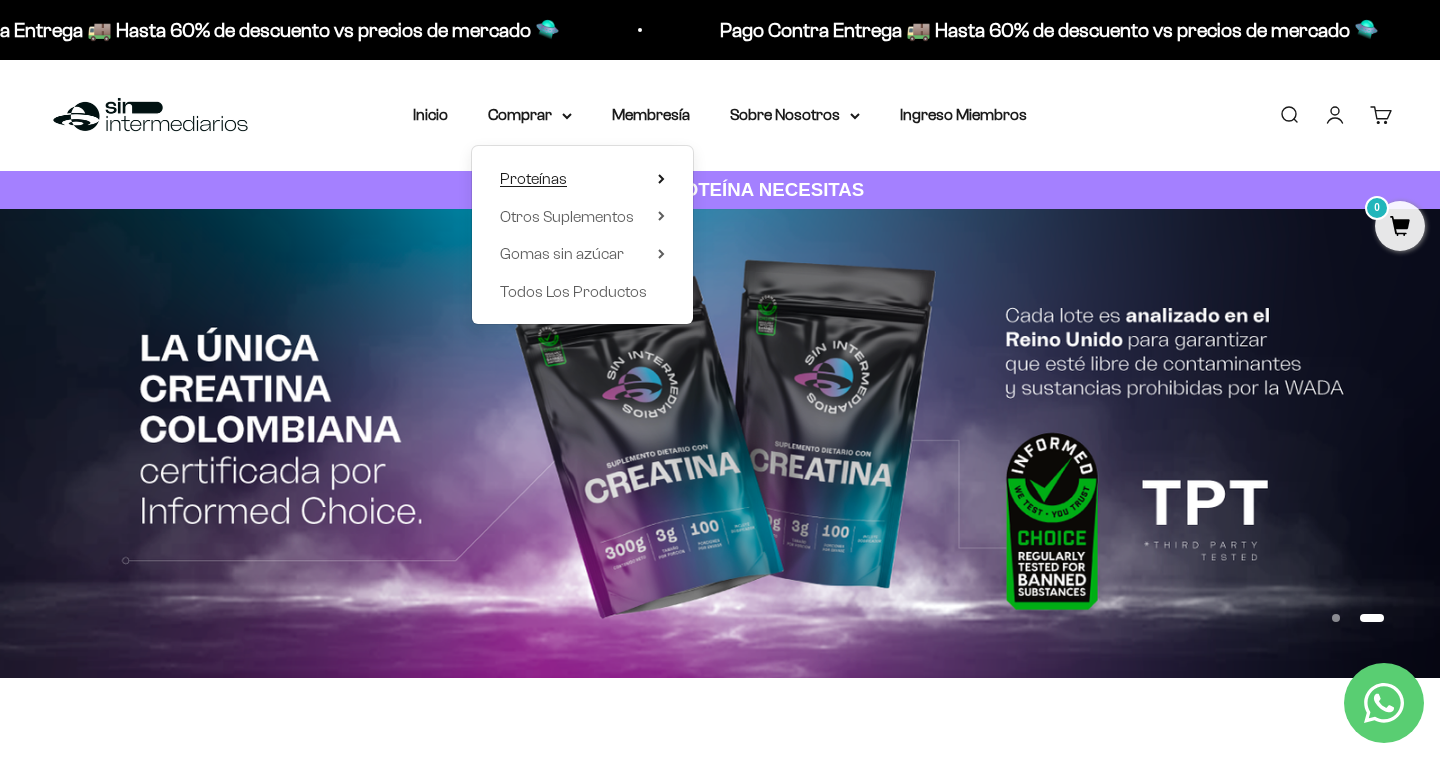 click on "Proteínas" at bounding box center [533, 178] 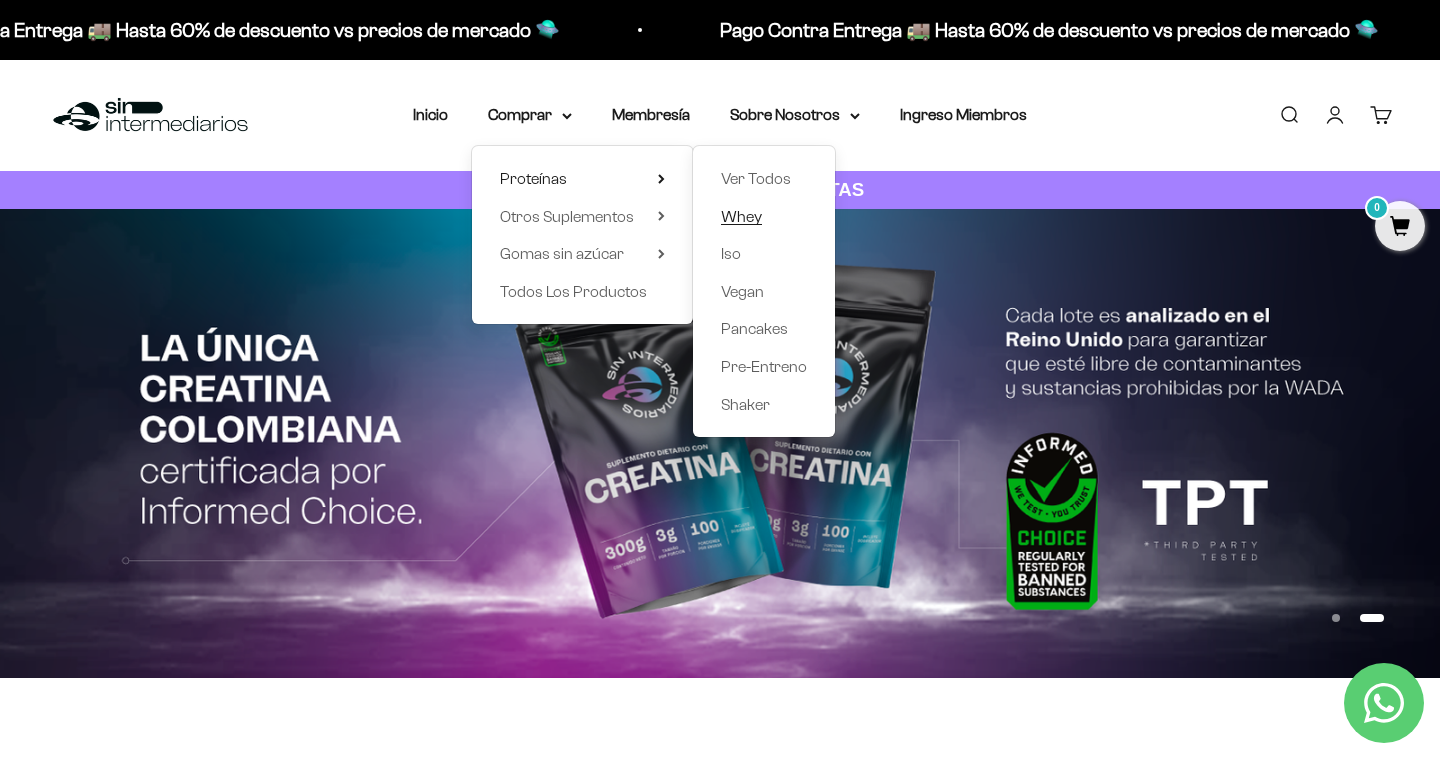 click on "Whey" at bounding box center (741, 216) 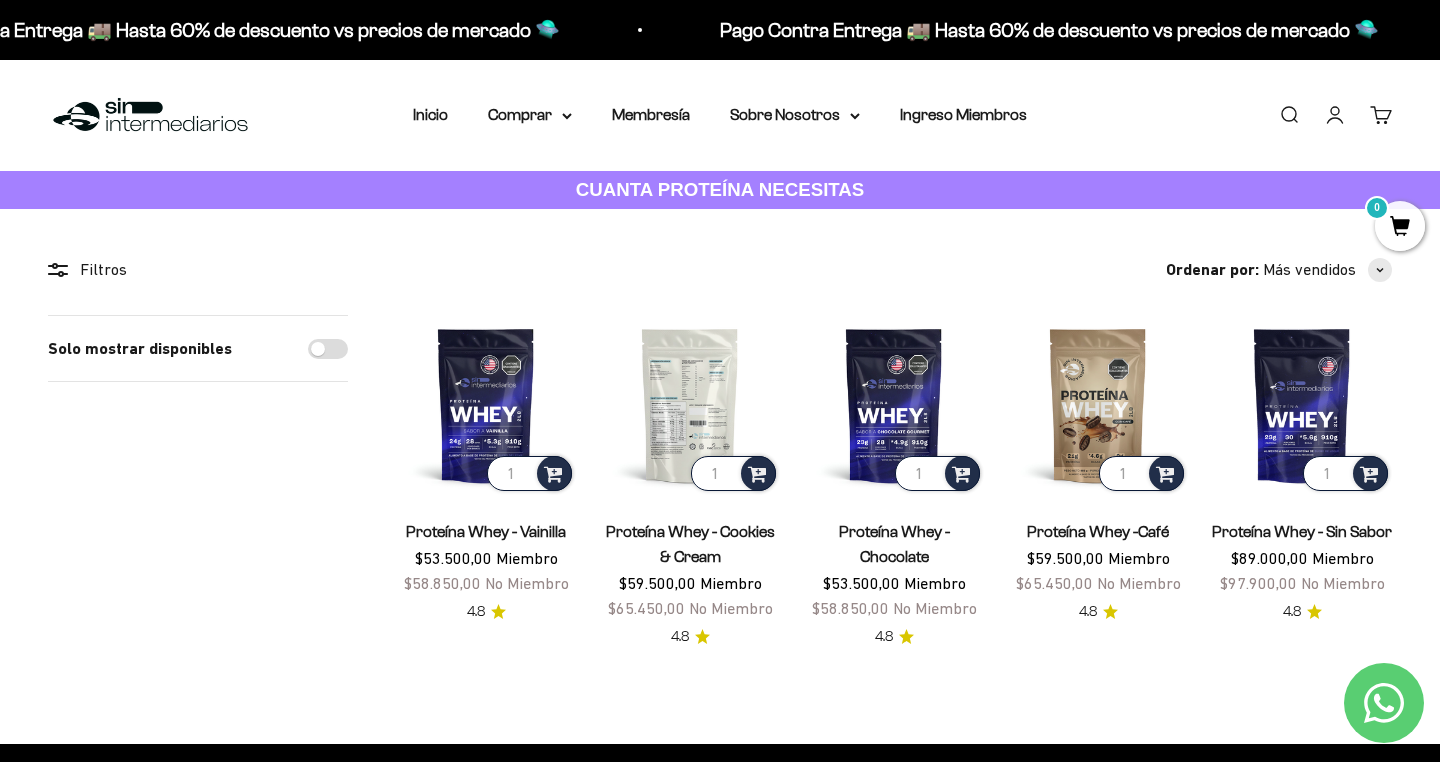 scroll, scrollTop: 0, scrollLeft: 0, axis: both 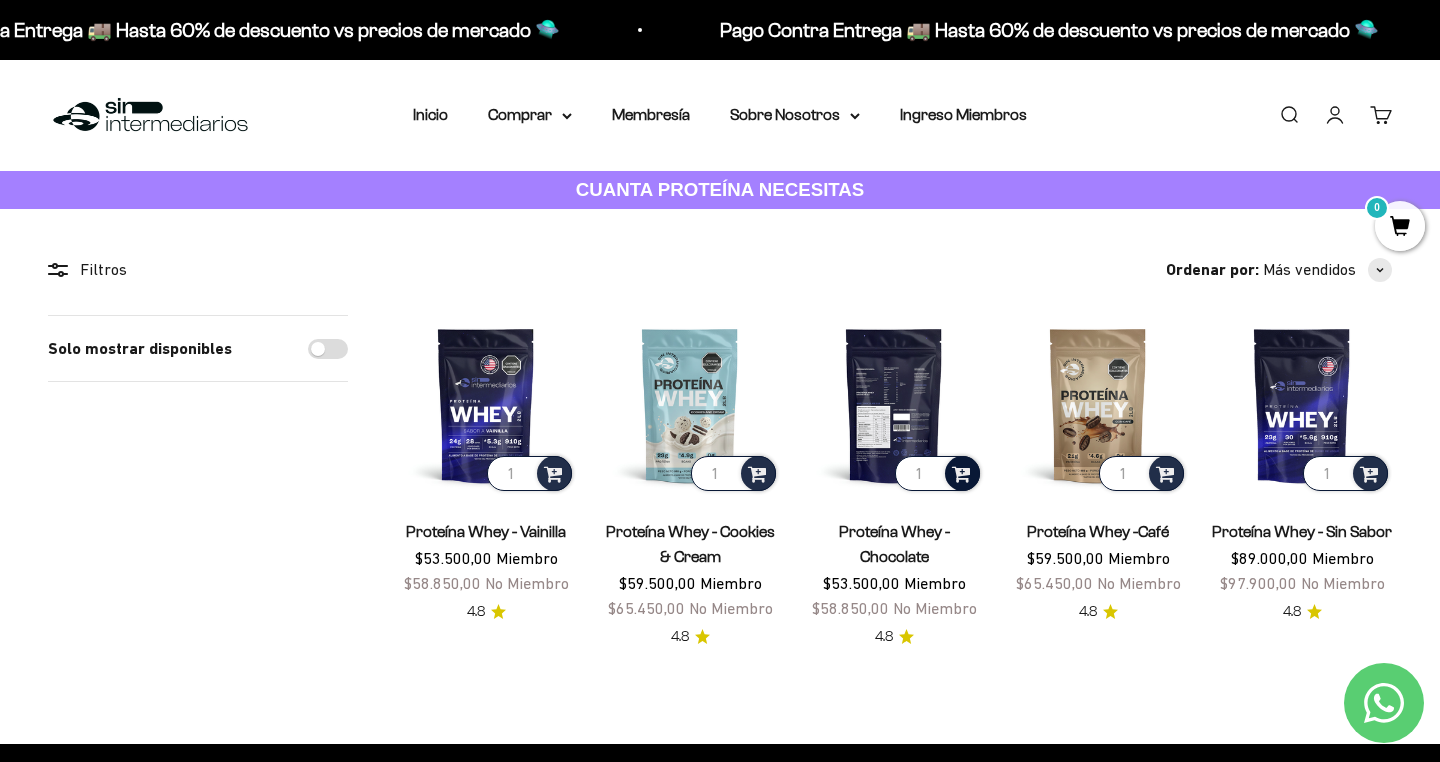 click at bounding box center [961, 472] 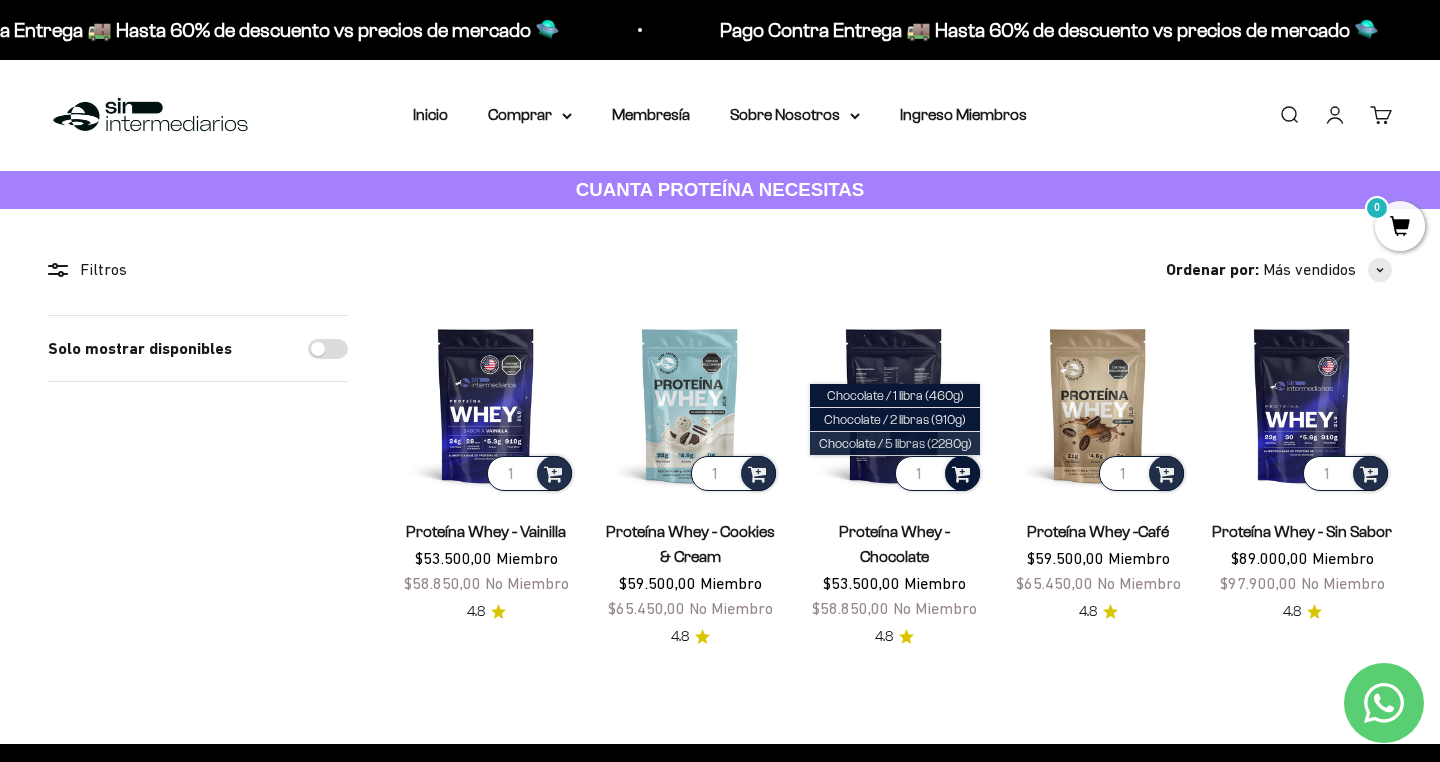 click on "Chocolate / 5 libras (2280g)" at bounding box center [895, 443] 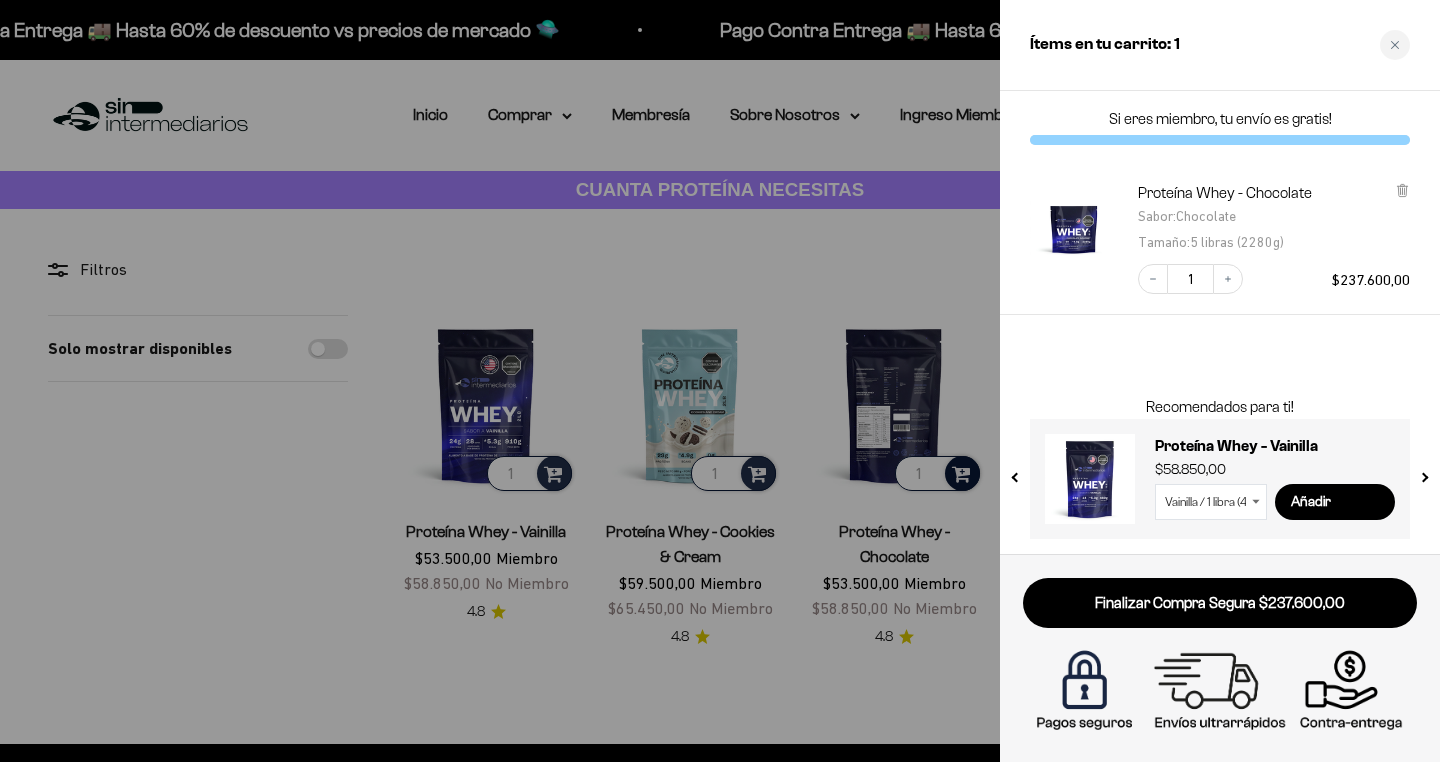 click at bounding box center (720, 381) 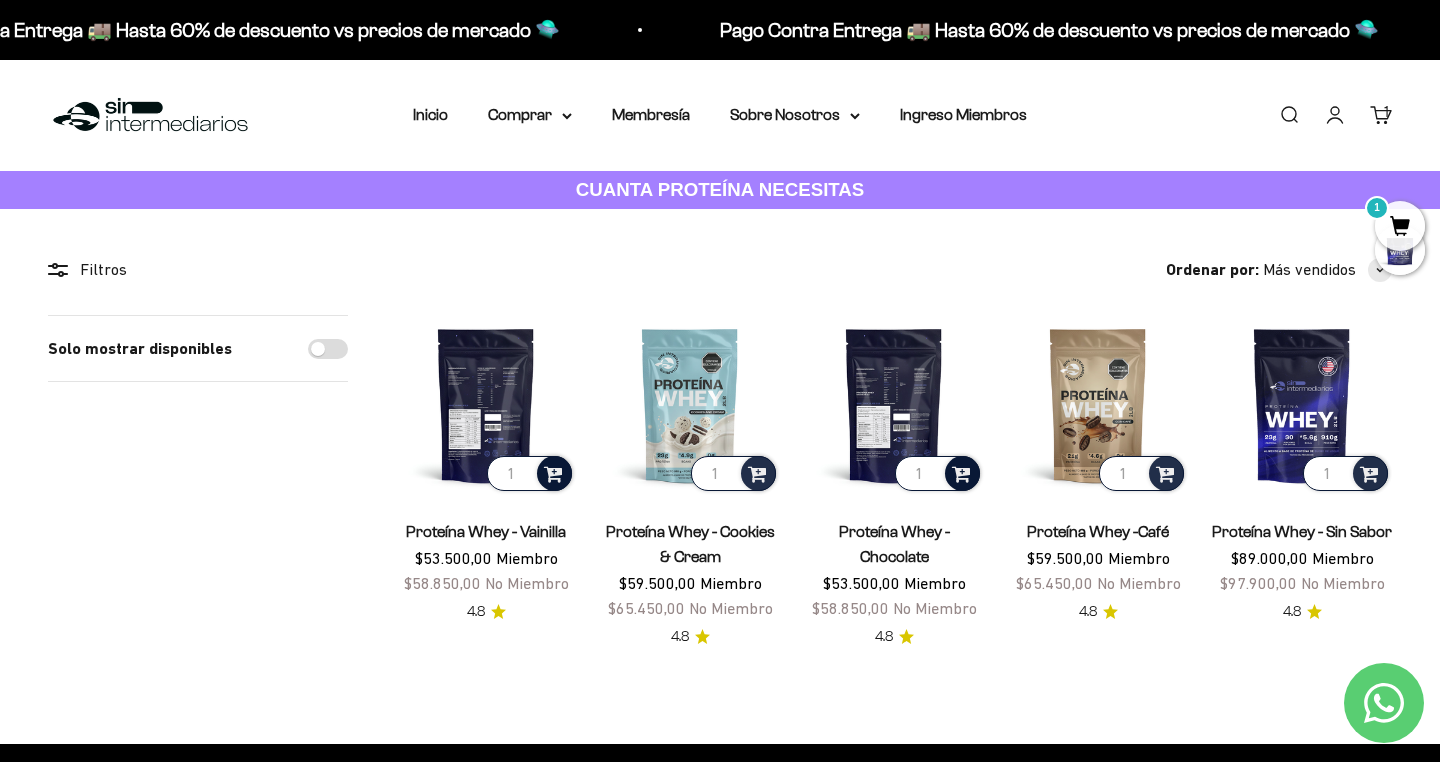 click at bounding box center [553, 472] 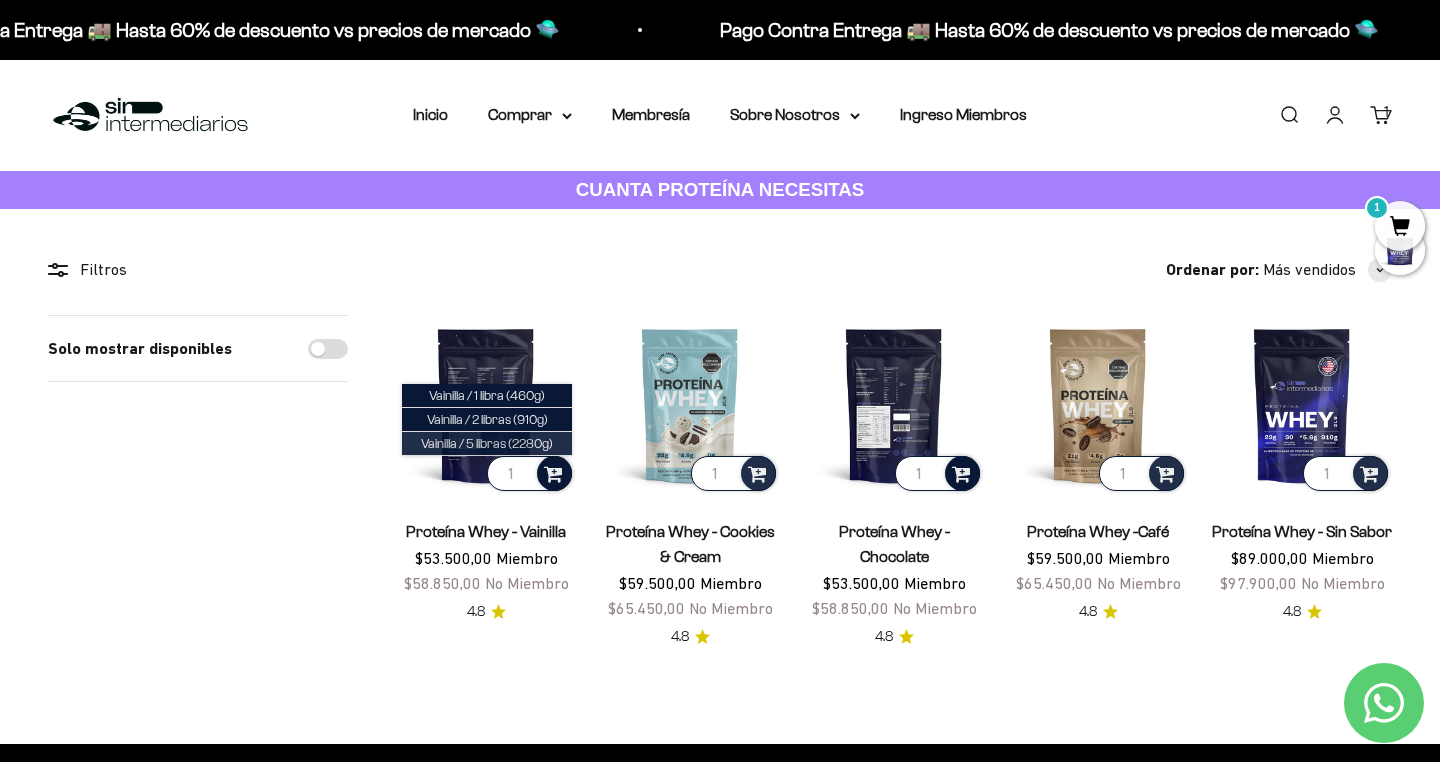 click on "Vainilla / 5 libras (2280g)" at bounding box center (487, 443) 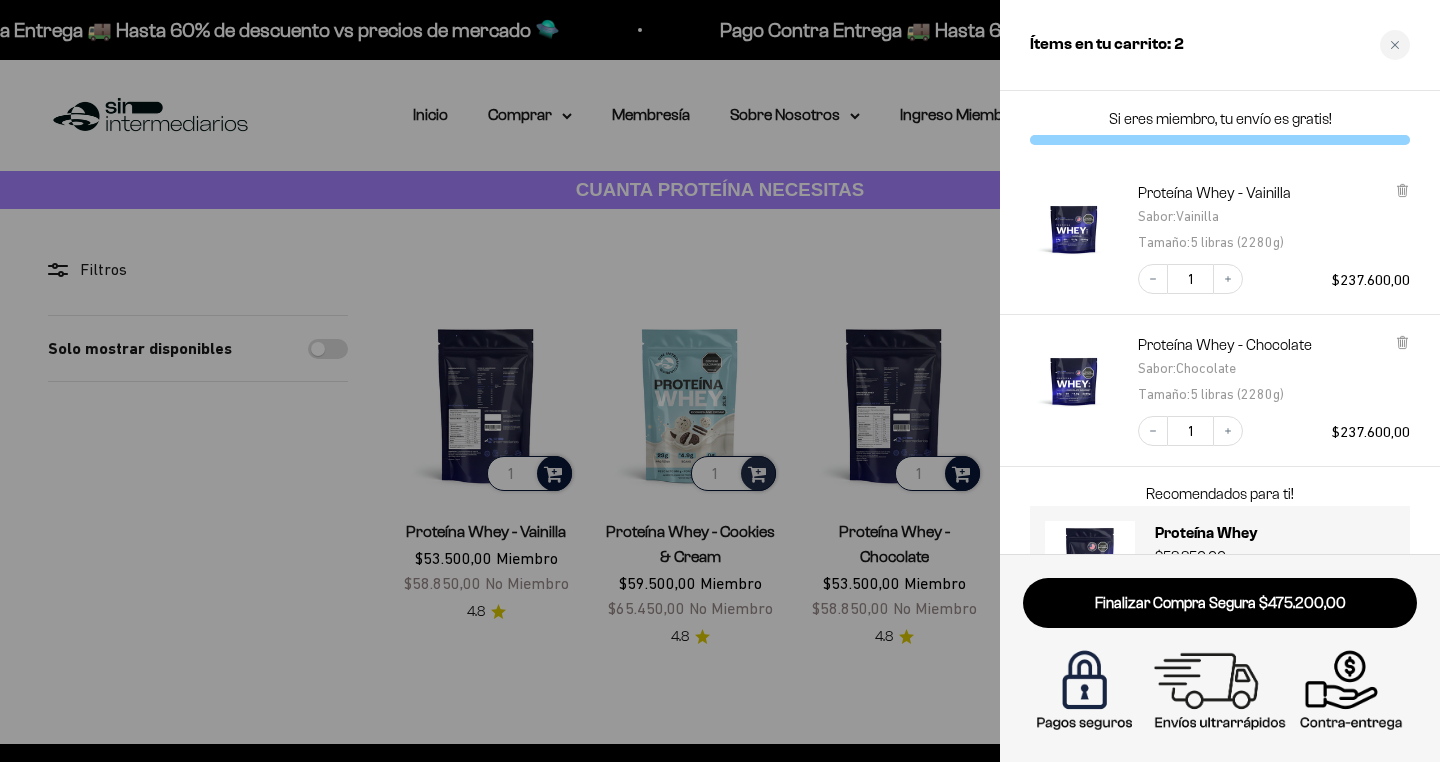 scroll, scrollTop: 0, scrollLeft: 0, axis: both 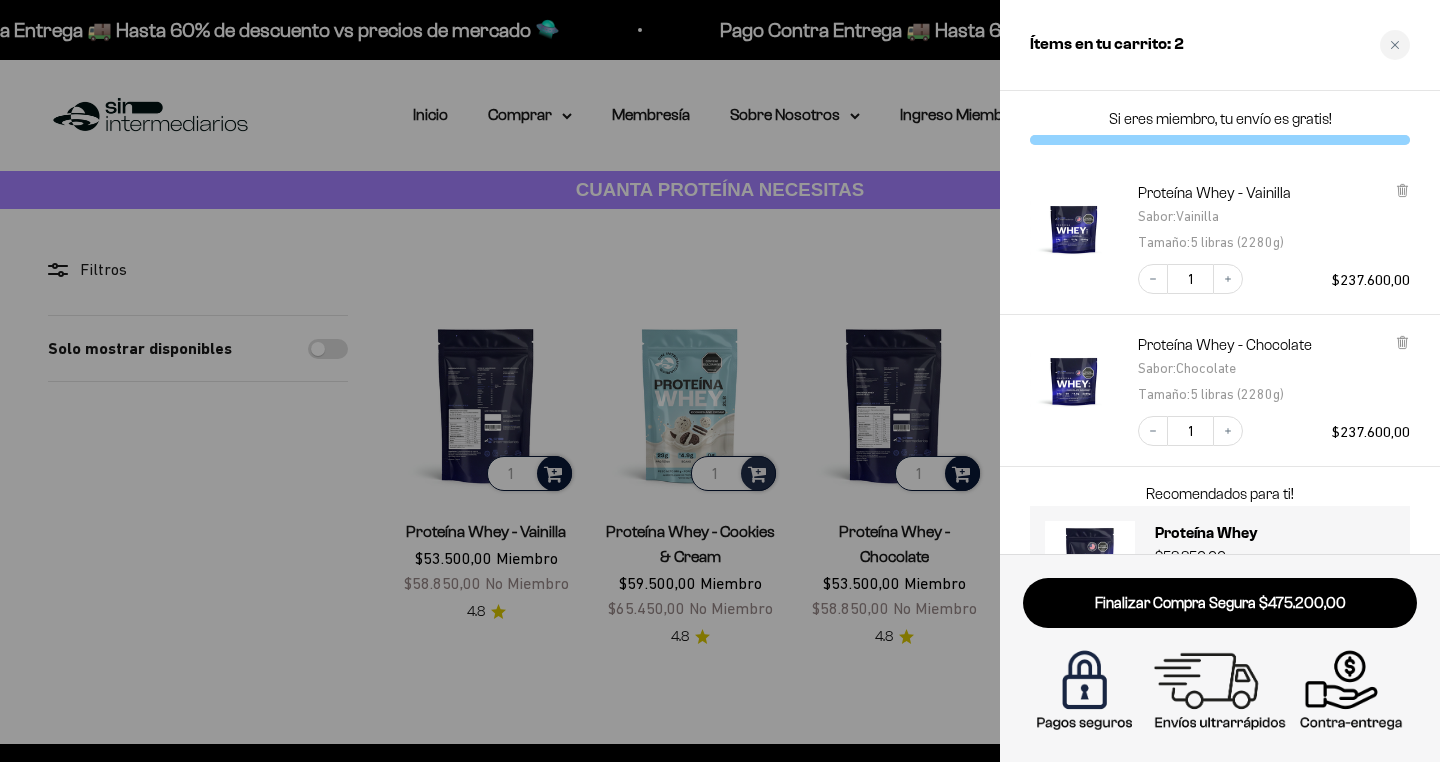 click at bounding box center [720, 381] 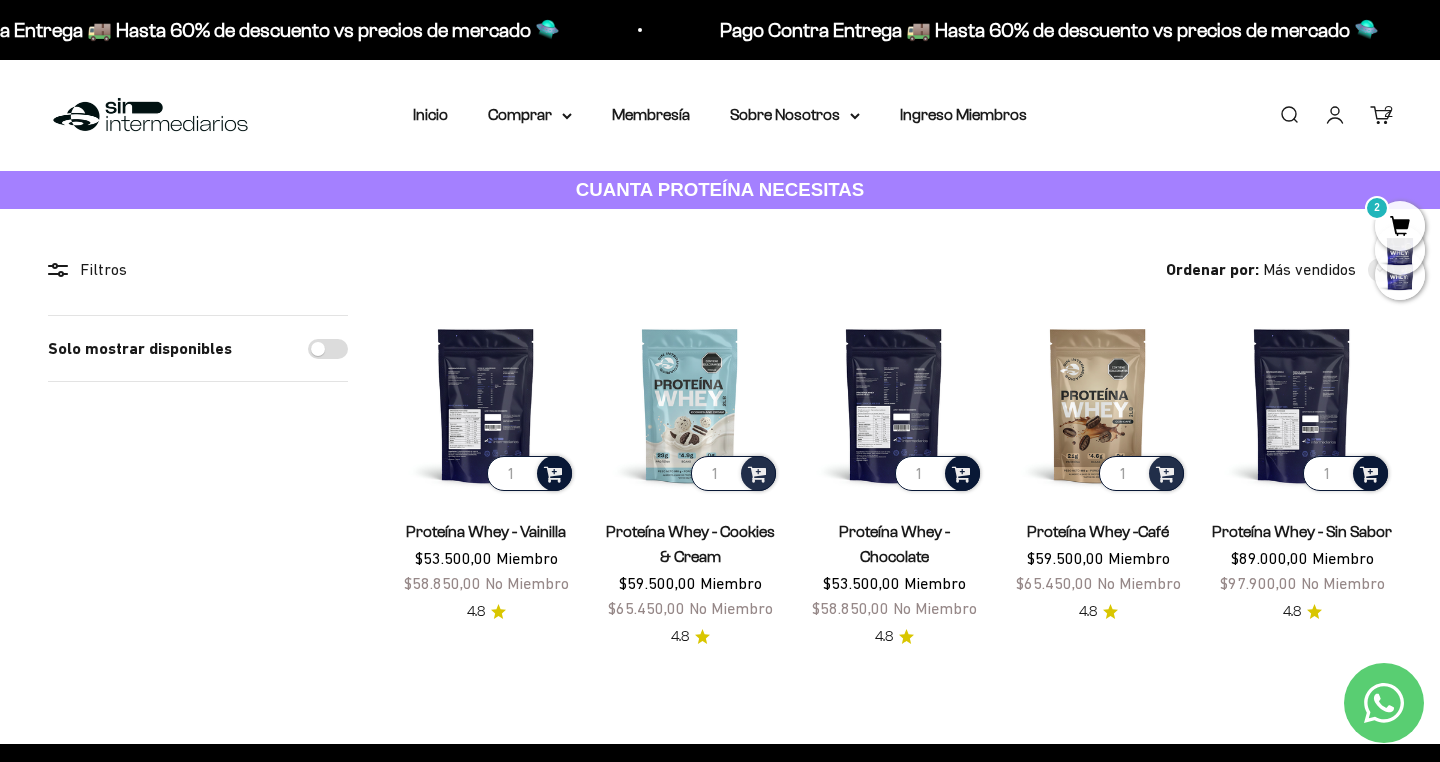 click at bounding box center [1369, 472] 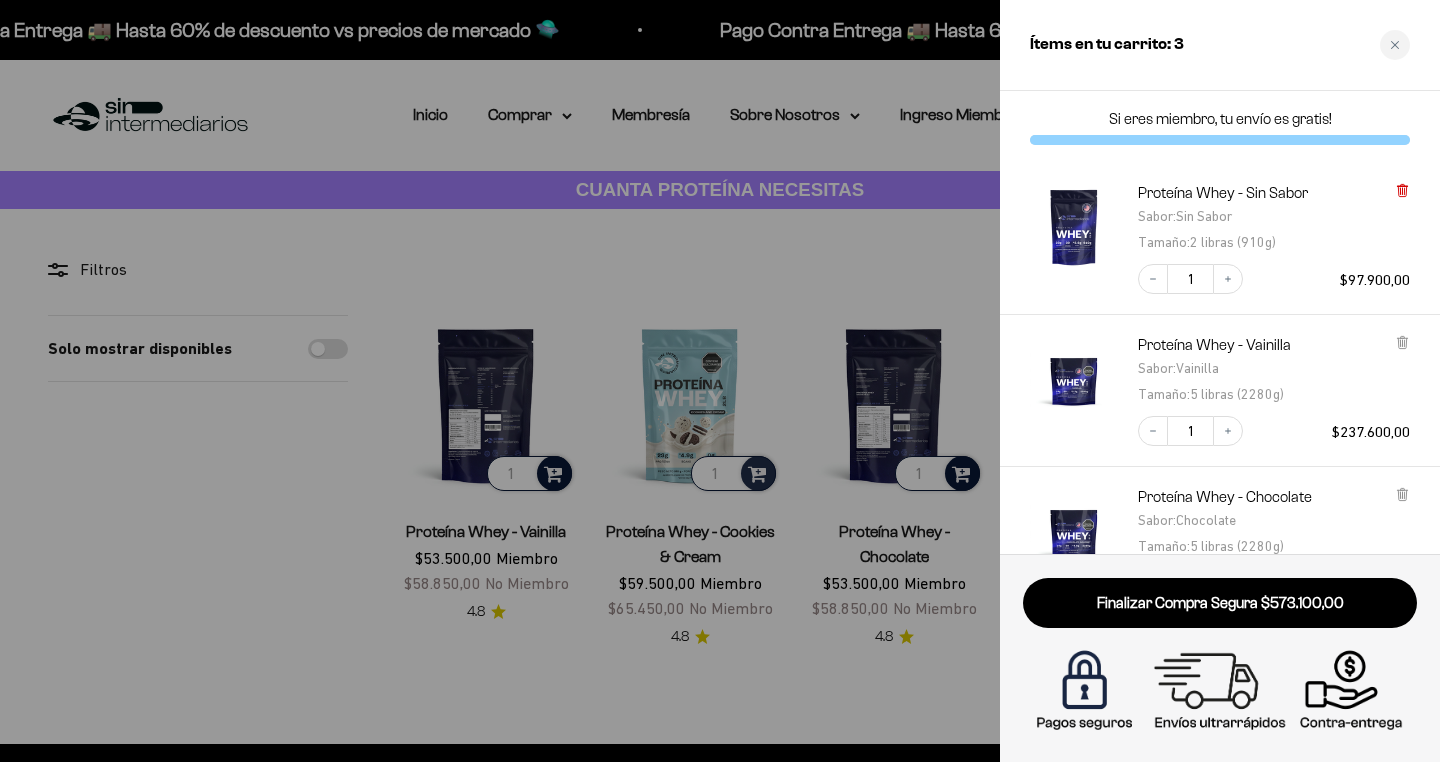 click 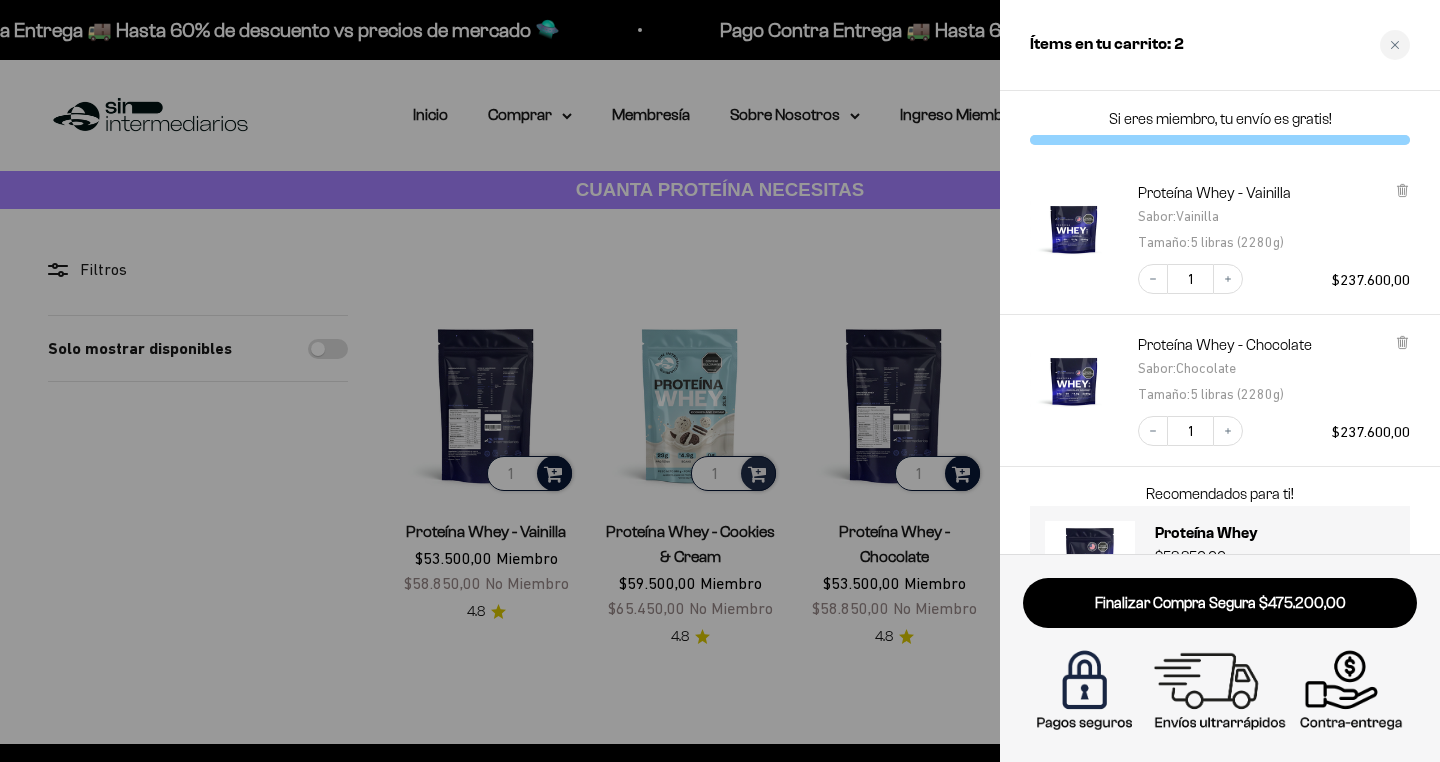 click at bounding box center [720, 381] 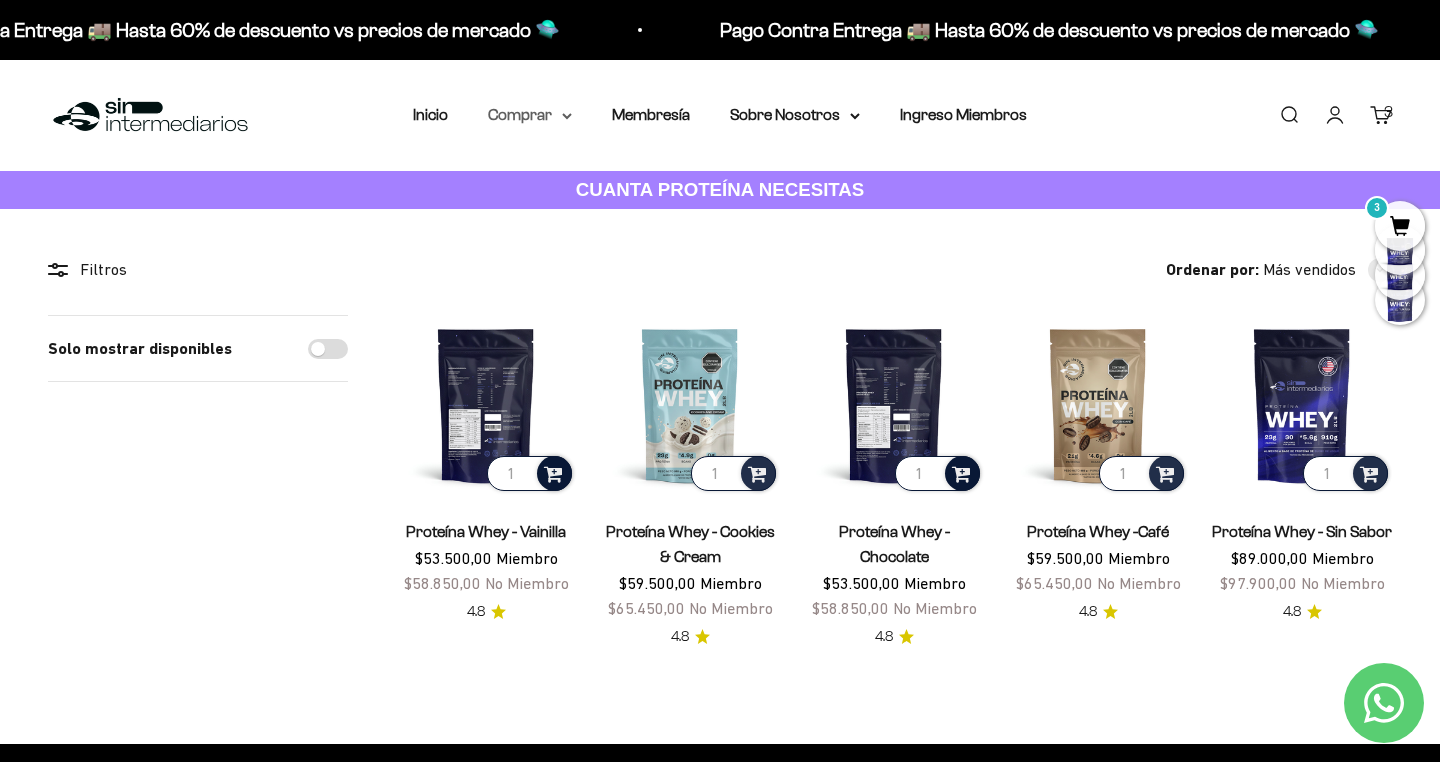 click on "Comprar" at bounding box center [530, 115] 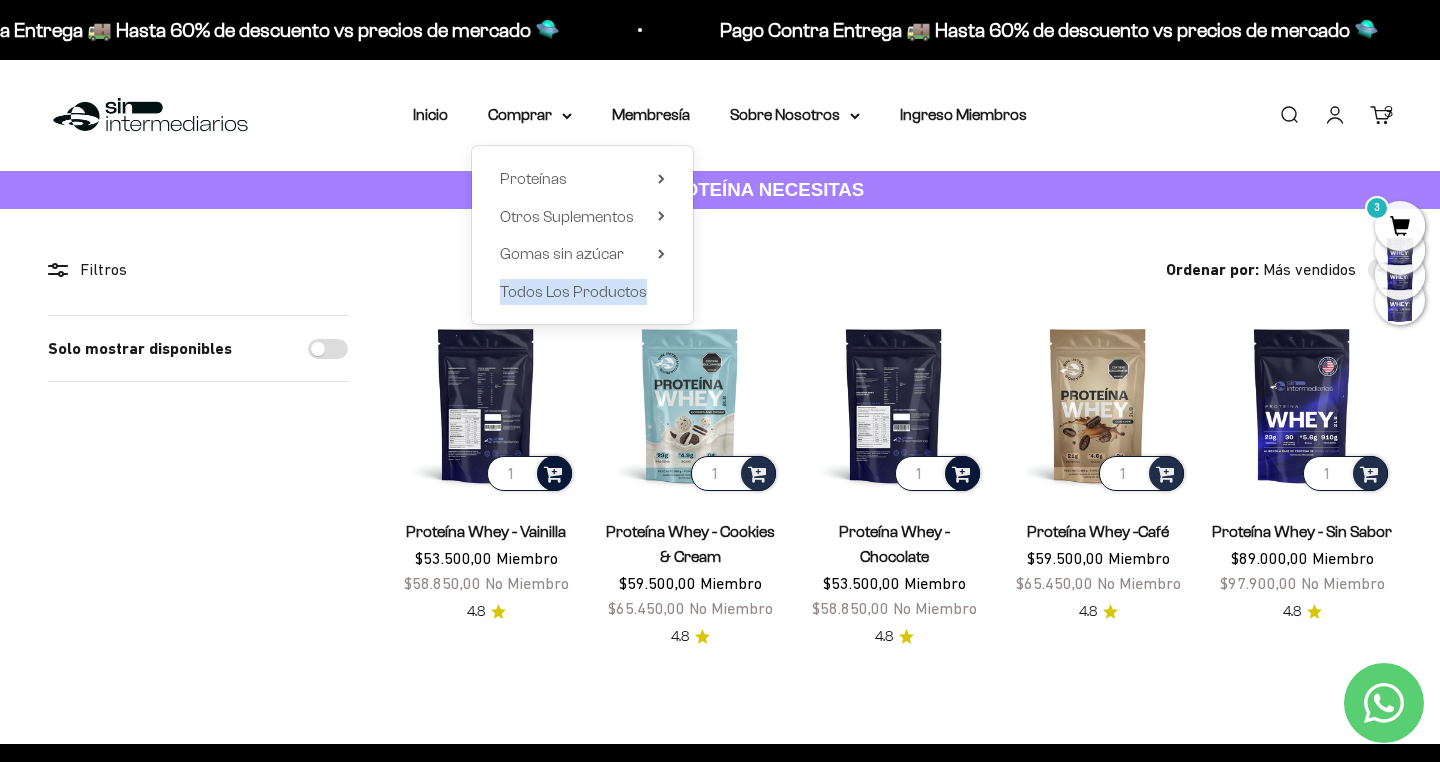 drag, startPoint x: 516, startPoint y: 171, endPoint x: 480, endPoint y: 320, distance: 153.28731 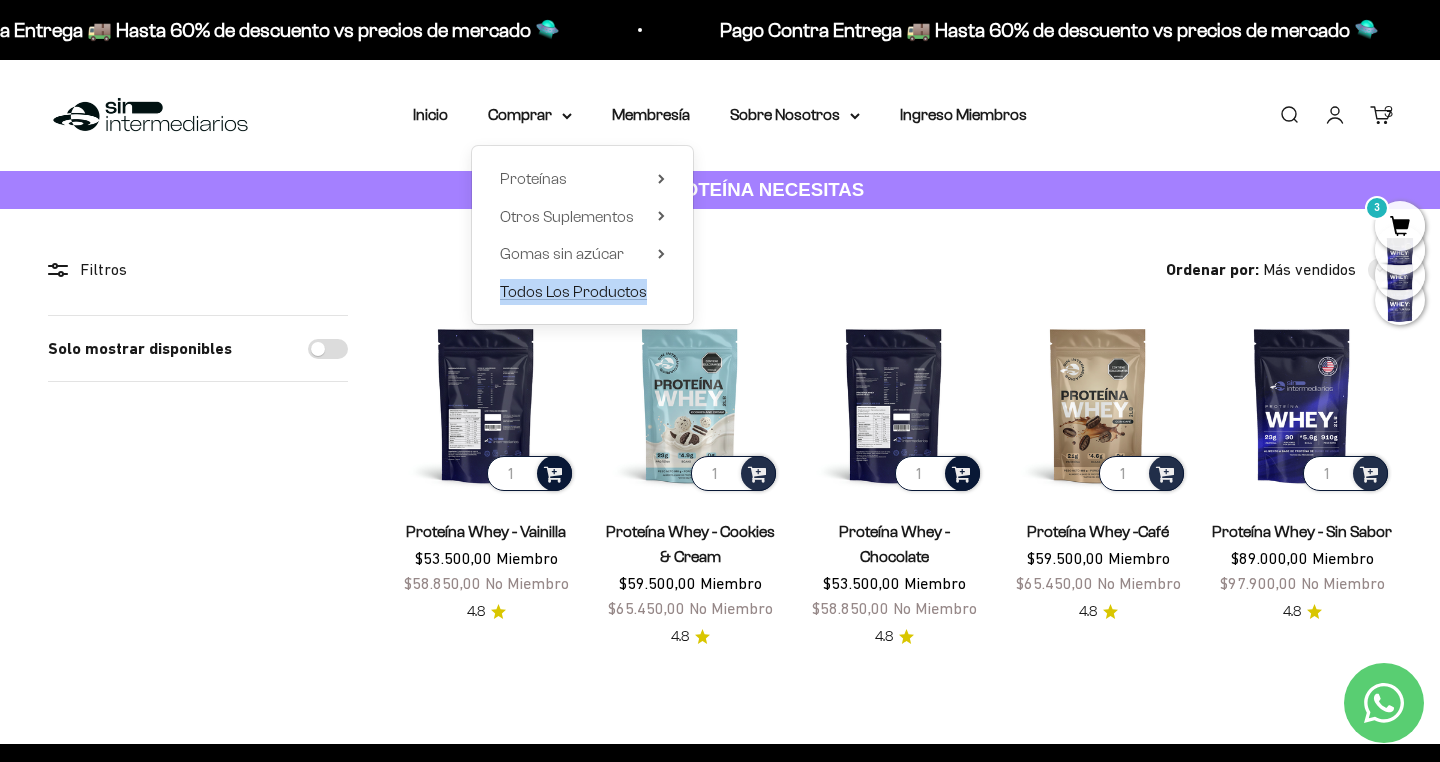 click on "Todos Los Productos" at bounding box center [573, 291] 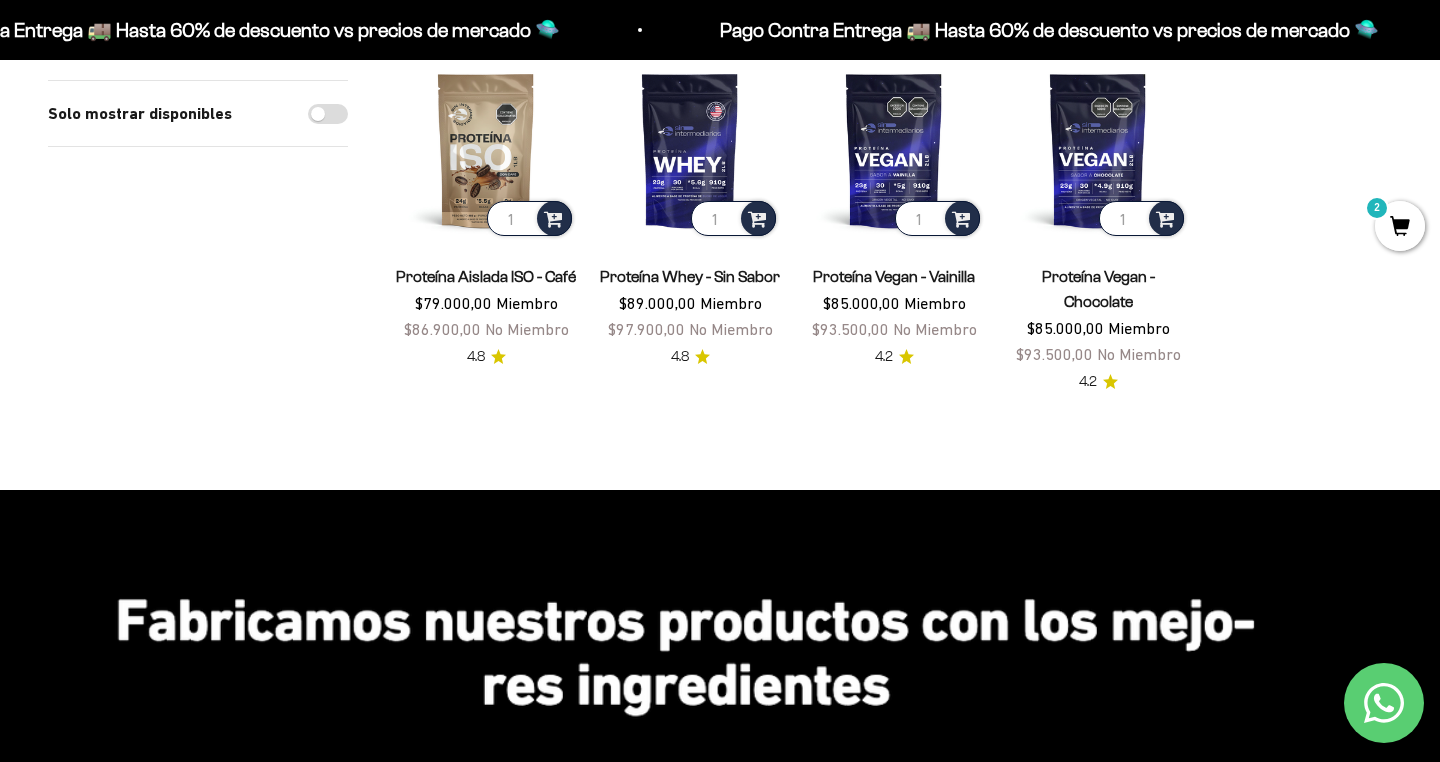 scroll, scrollTop: 1793, scrollLeft: 0, axis: vertical 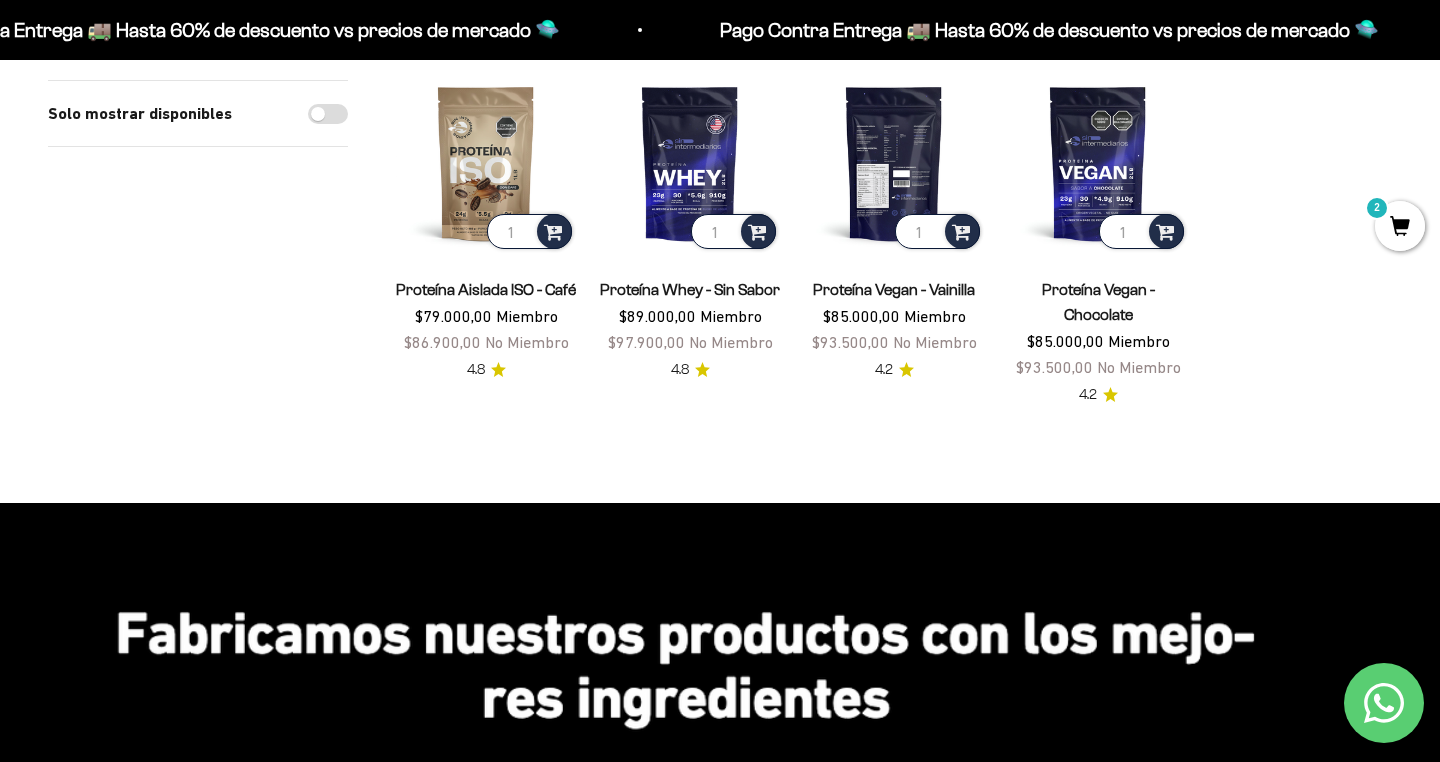 click at bounding box center [894, 163] 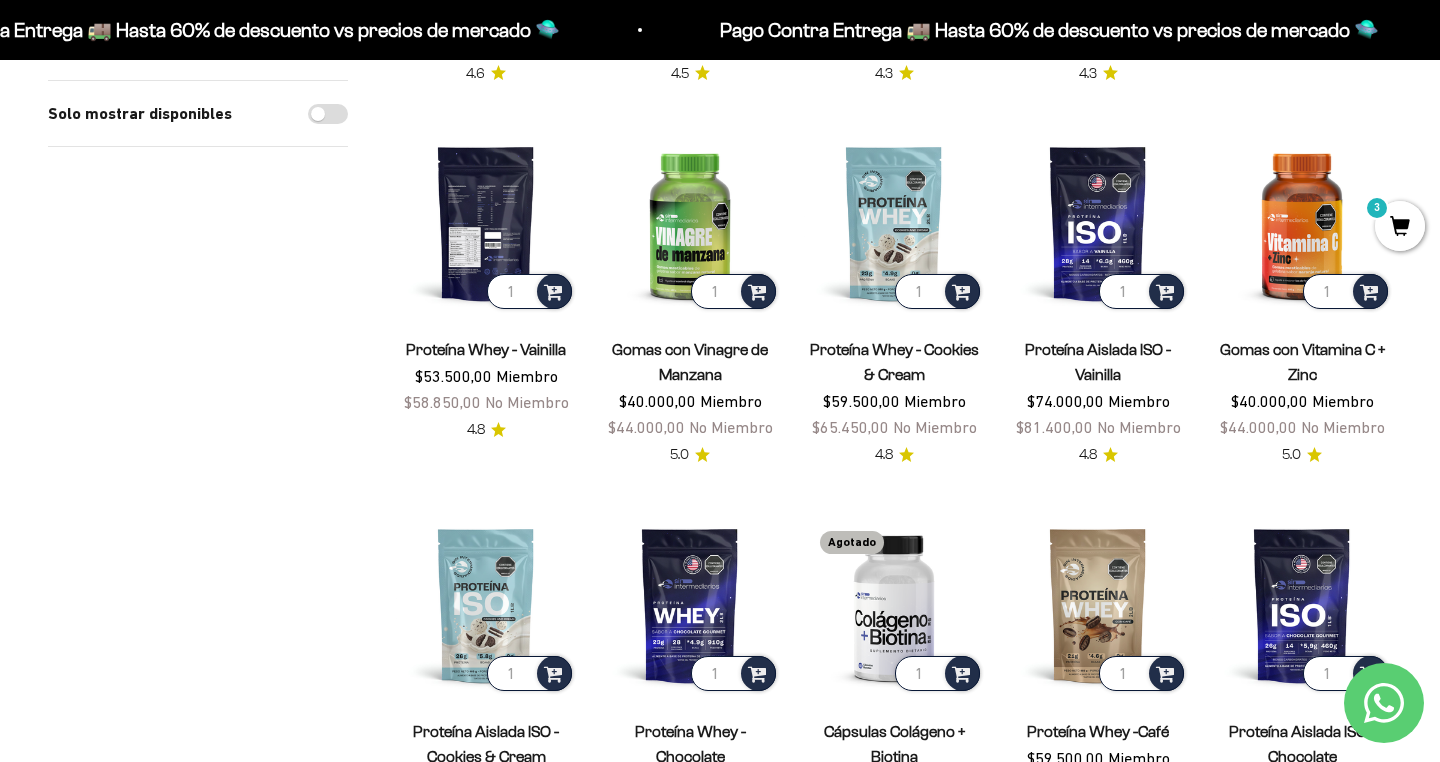 scroll, scrollTop: 979, scrollLeft: 0, axis: vertical 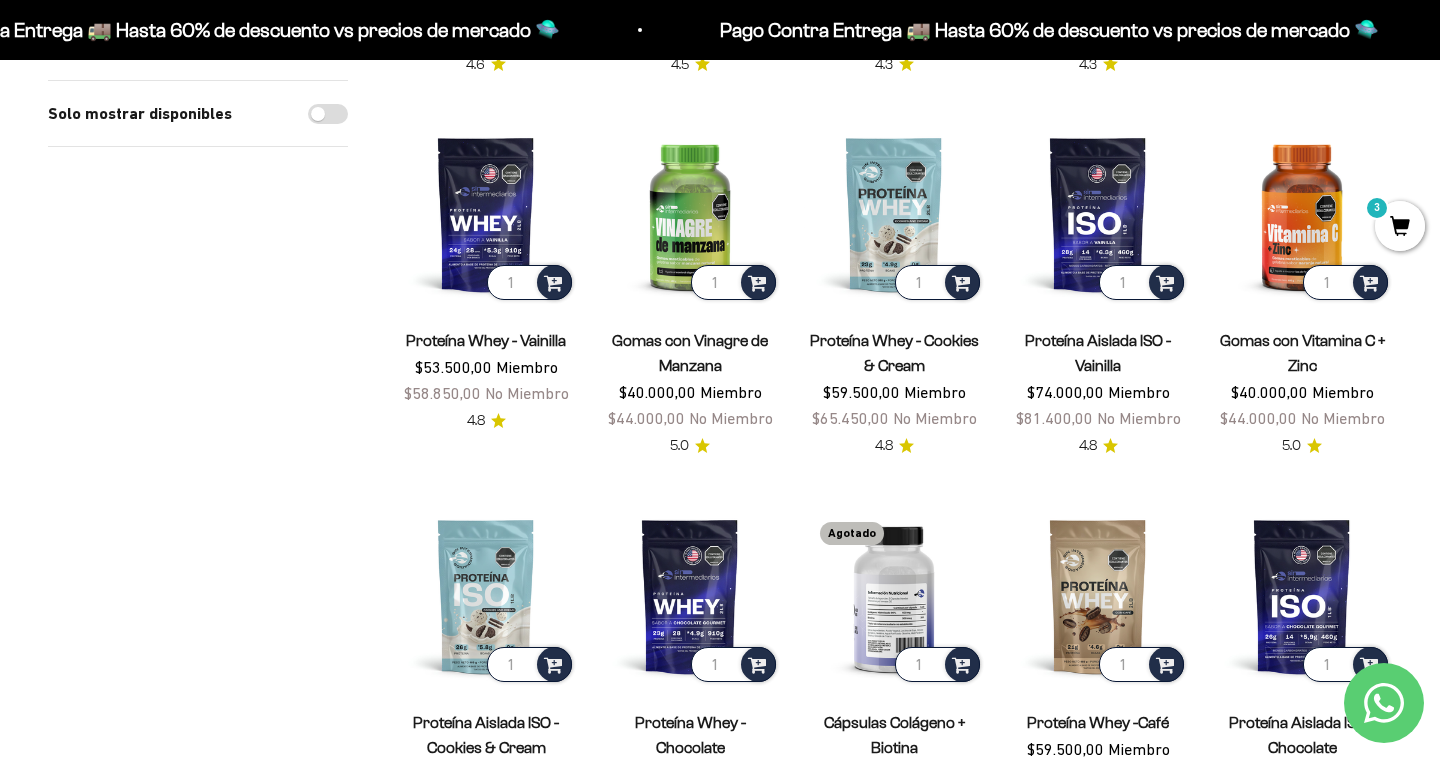 click at bounding box center (894, 596) 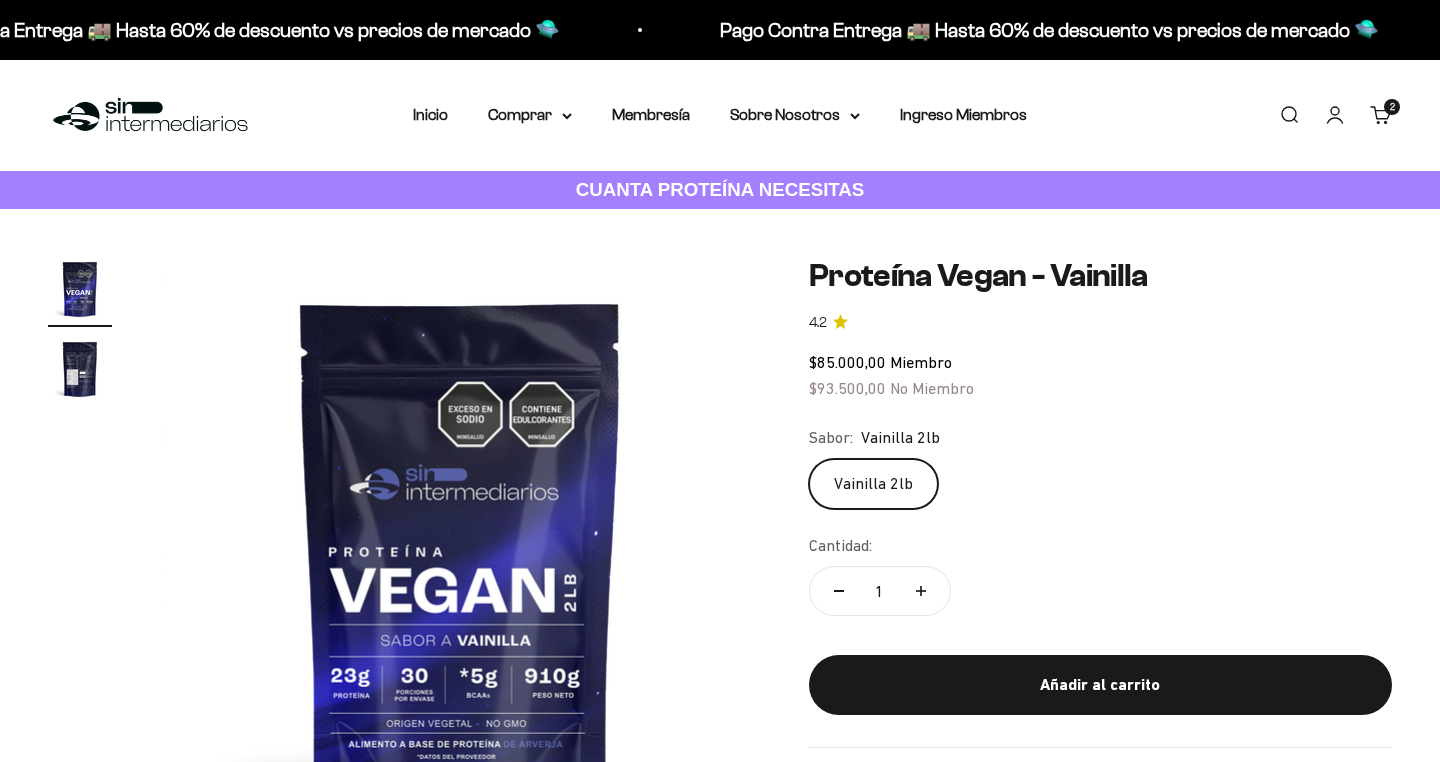 scroll, scrollTop: 0, scrollLeft: 0, axis: both 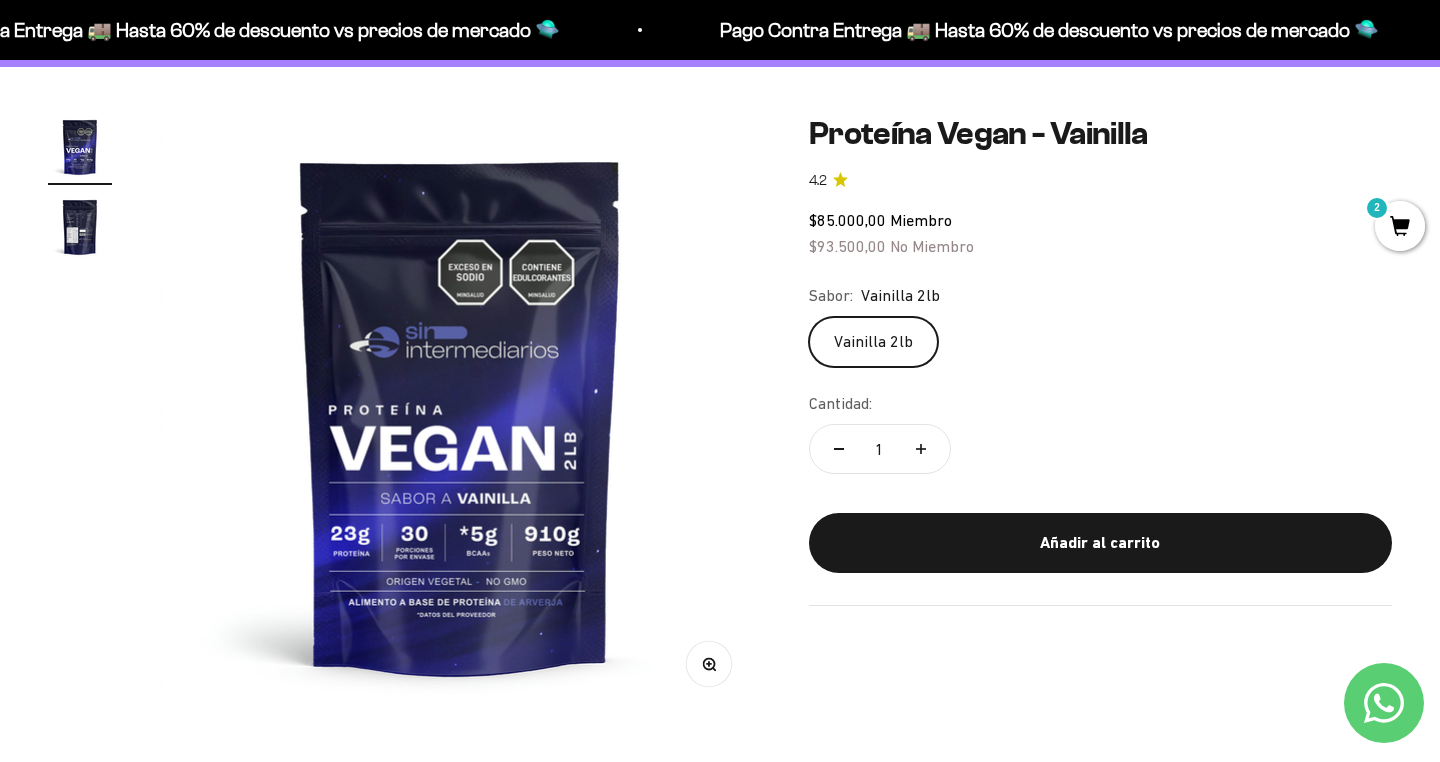 click at bounding box center (80, 227) 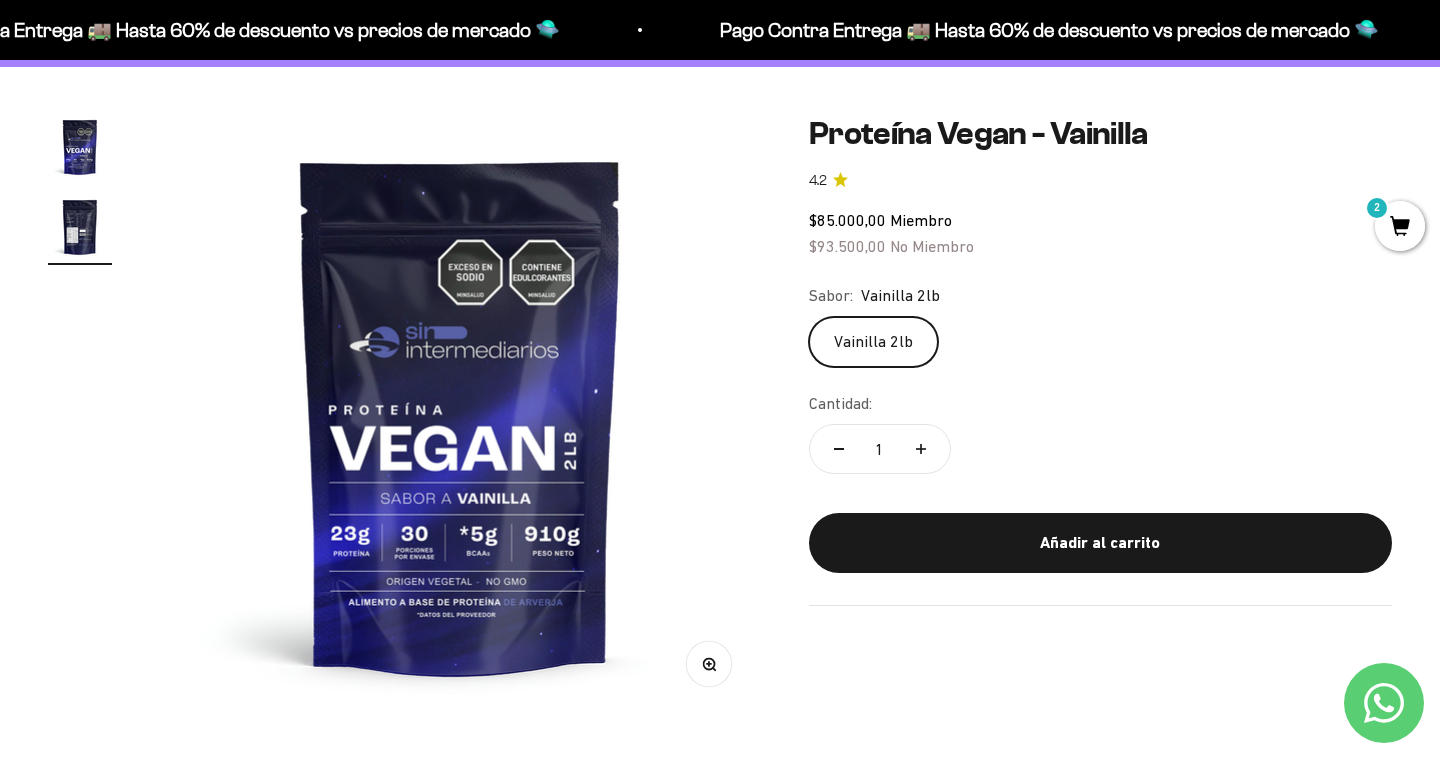 scroll, scrollTop: 0, scrollLeft: 625, axis: horizontal 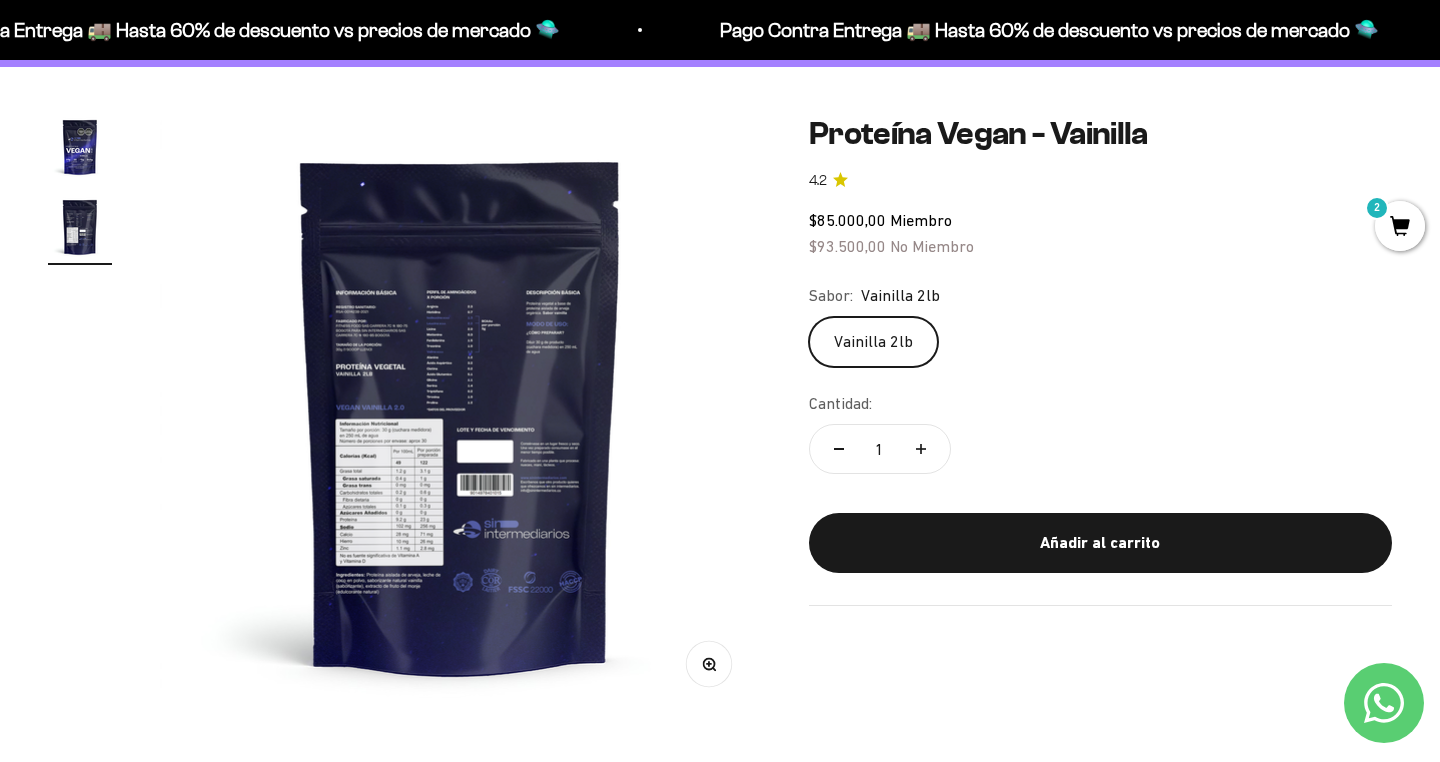 click at bounding box center (460, 415) 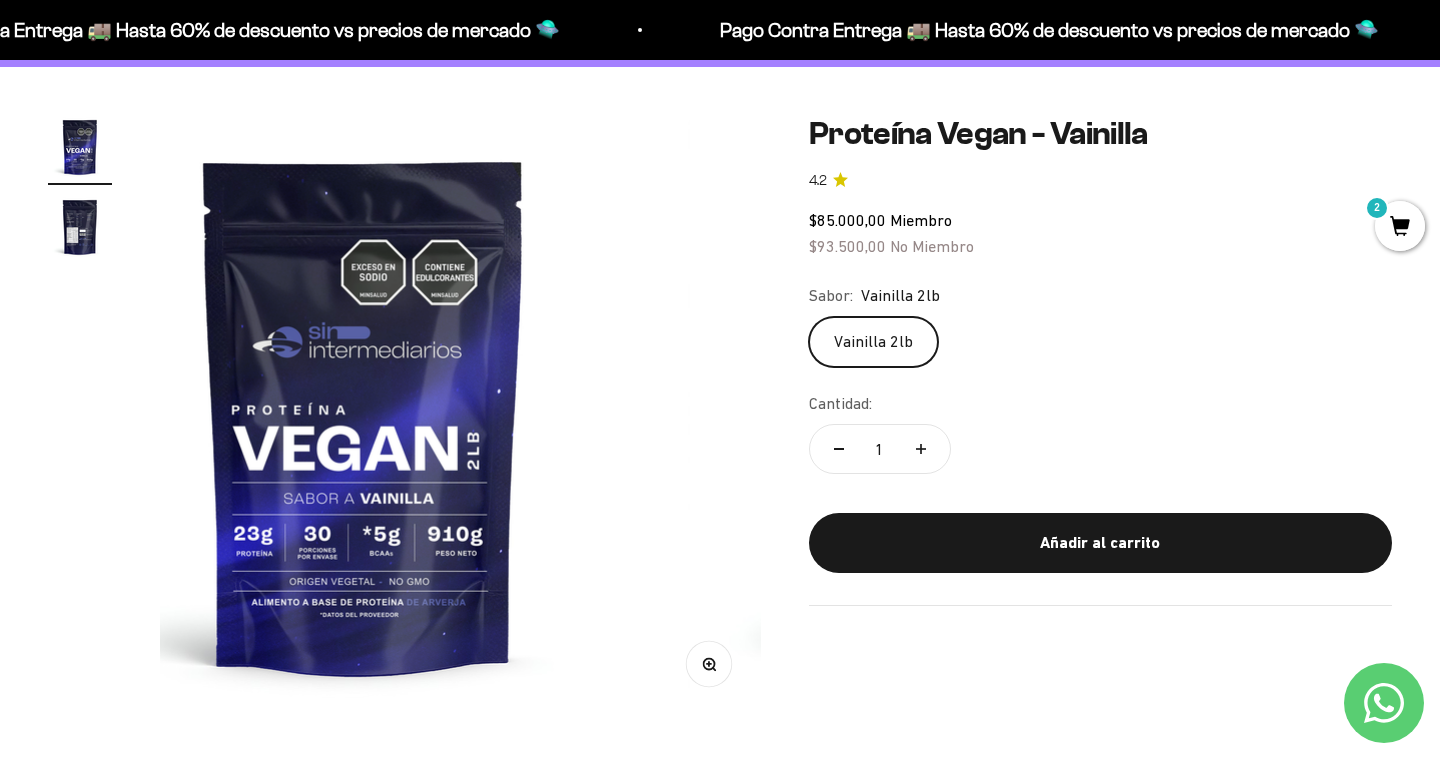 scroll, scrollTop: 0, scrollLeft: 0, axis: both 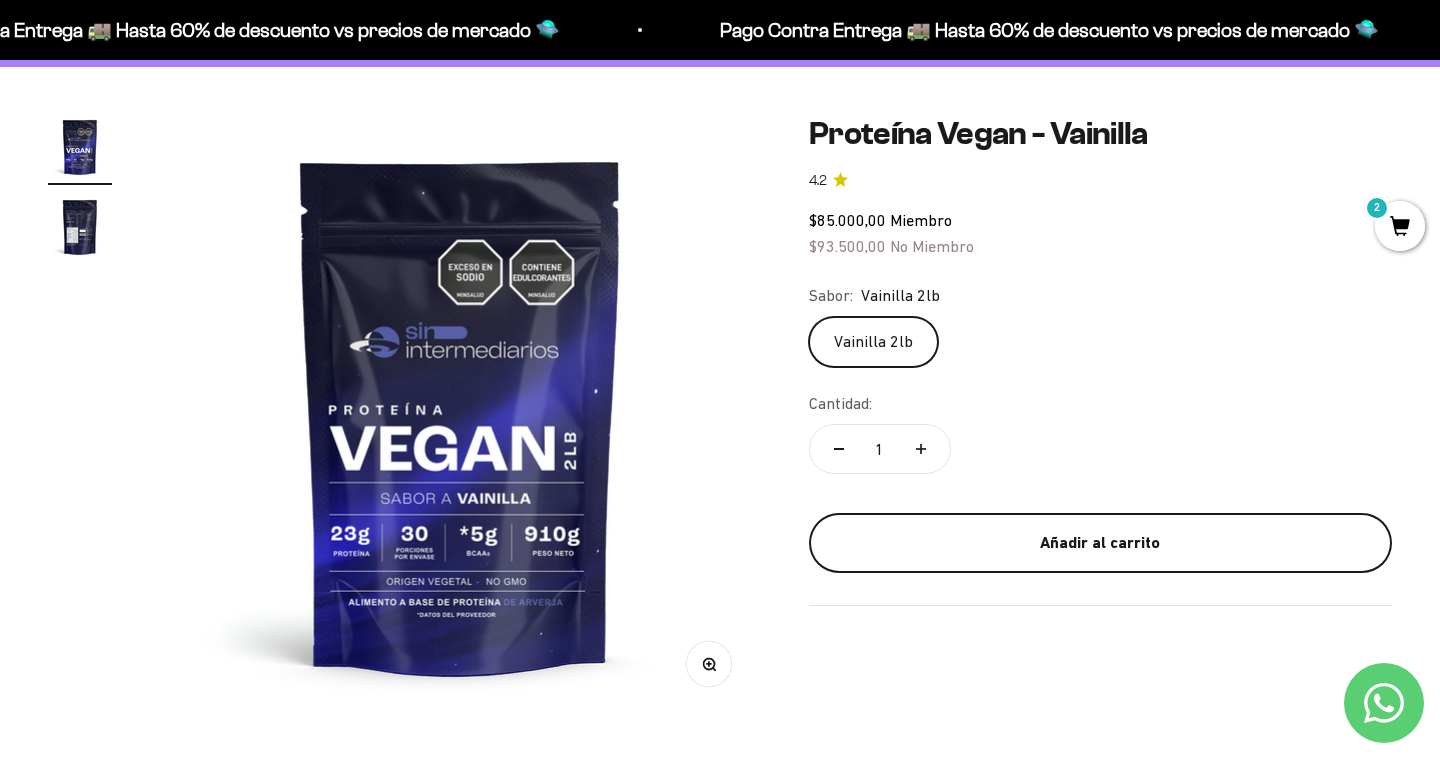 click on "Añadir al carrito" at bounding box center [1100, 543] 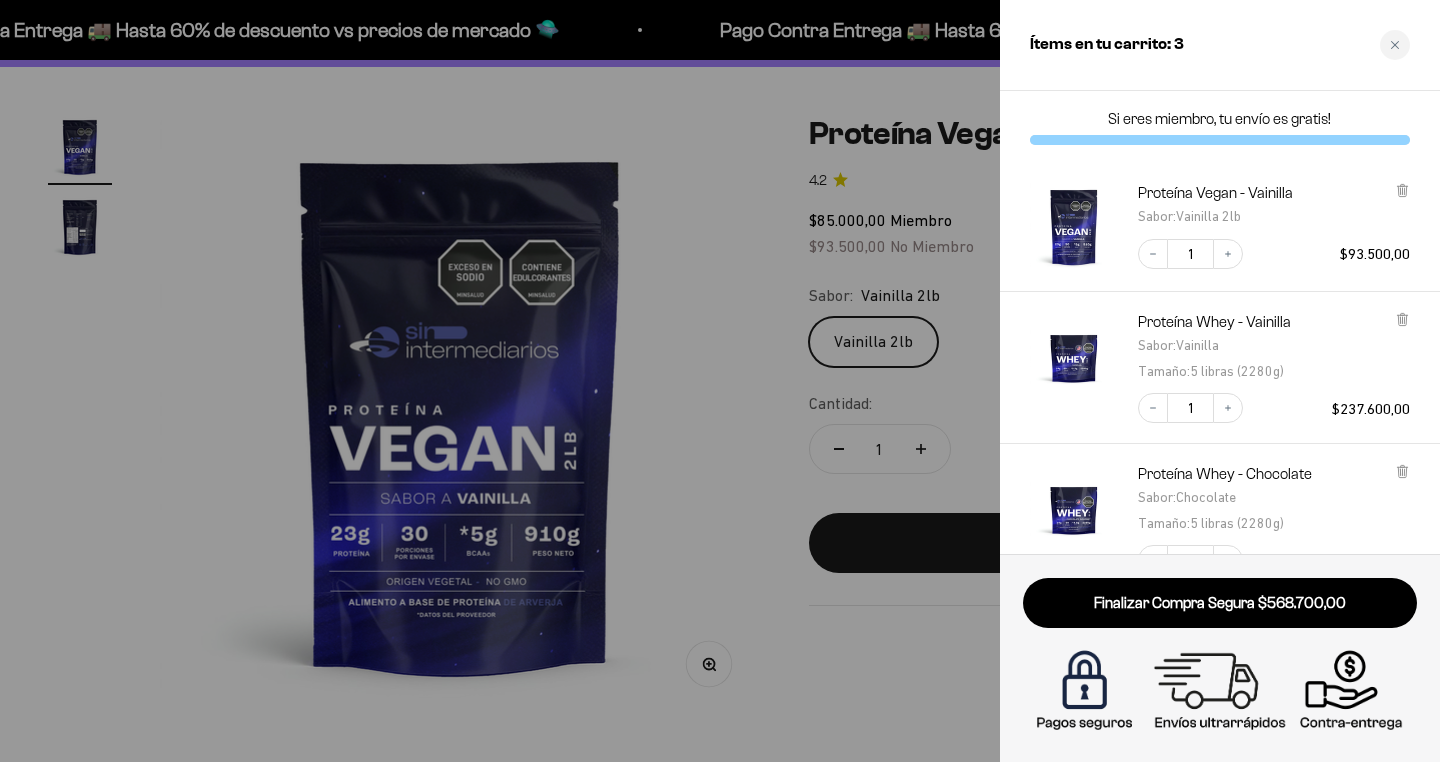 click at bounding box center (720, 381) 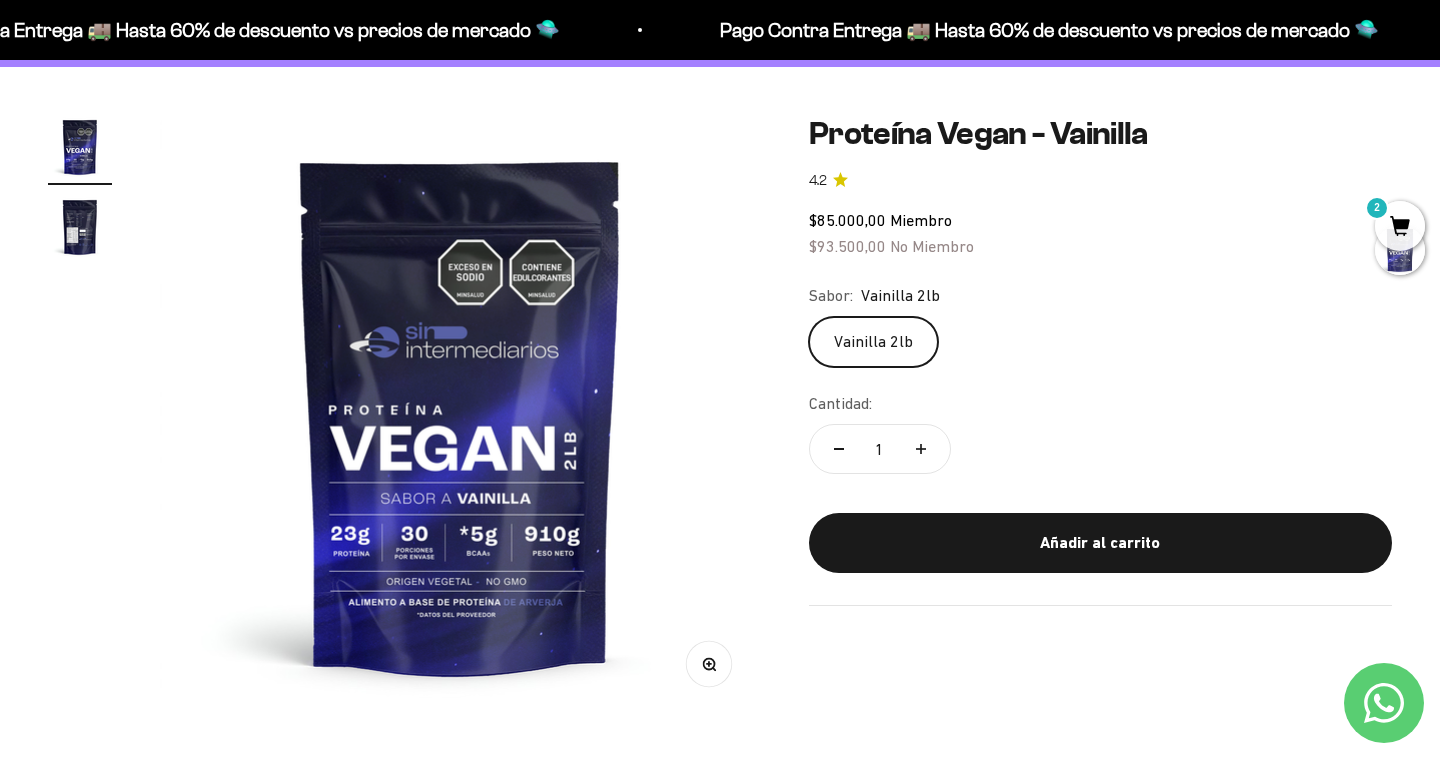 click at bounding box center (80, 227) 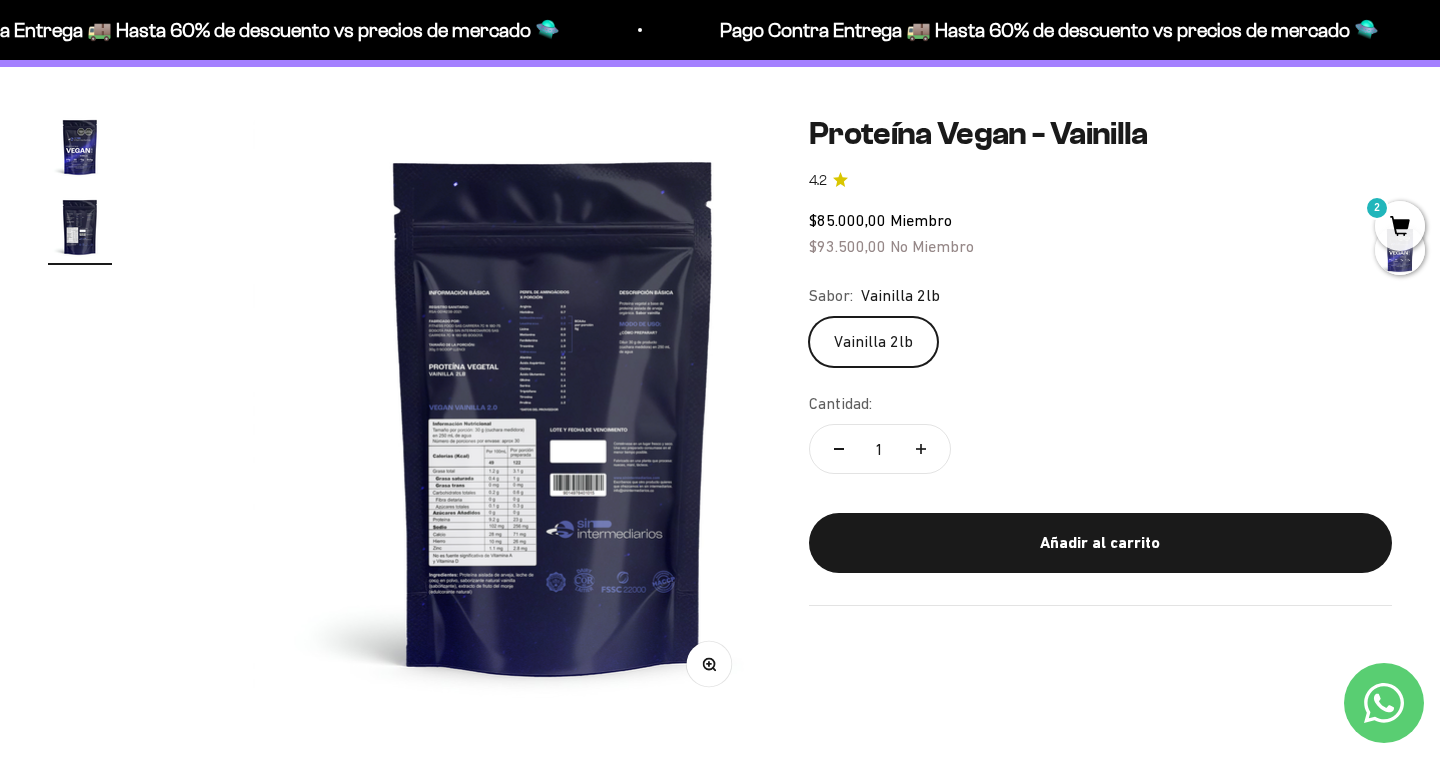 scroll, scrollTop: 0, scrollLeft: 625, axis: horizontal 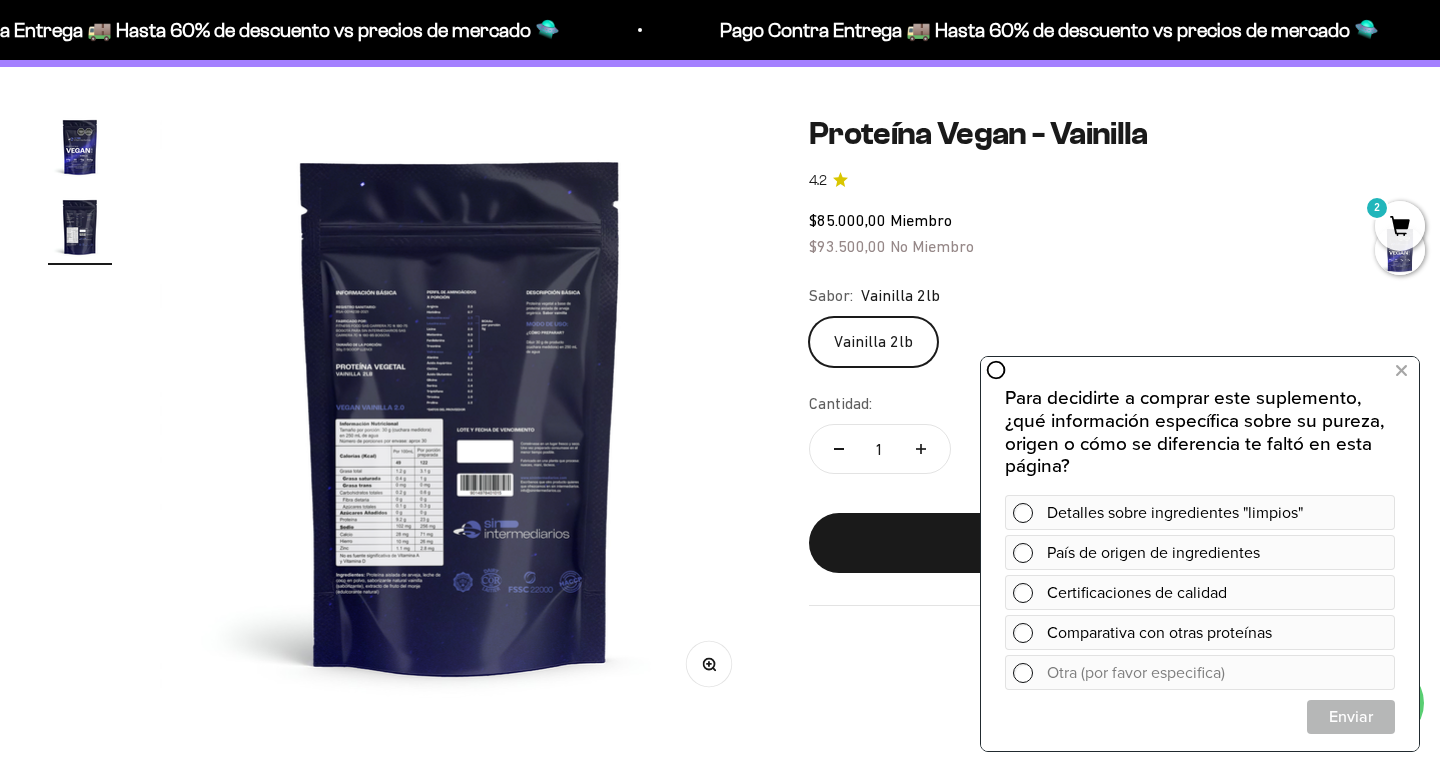 click on "$85.000,00   Miembro $93.500,00   No Miembro" 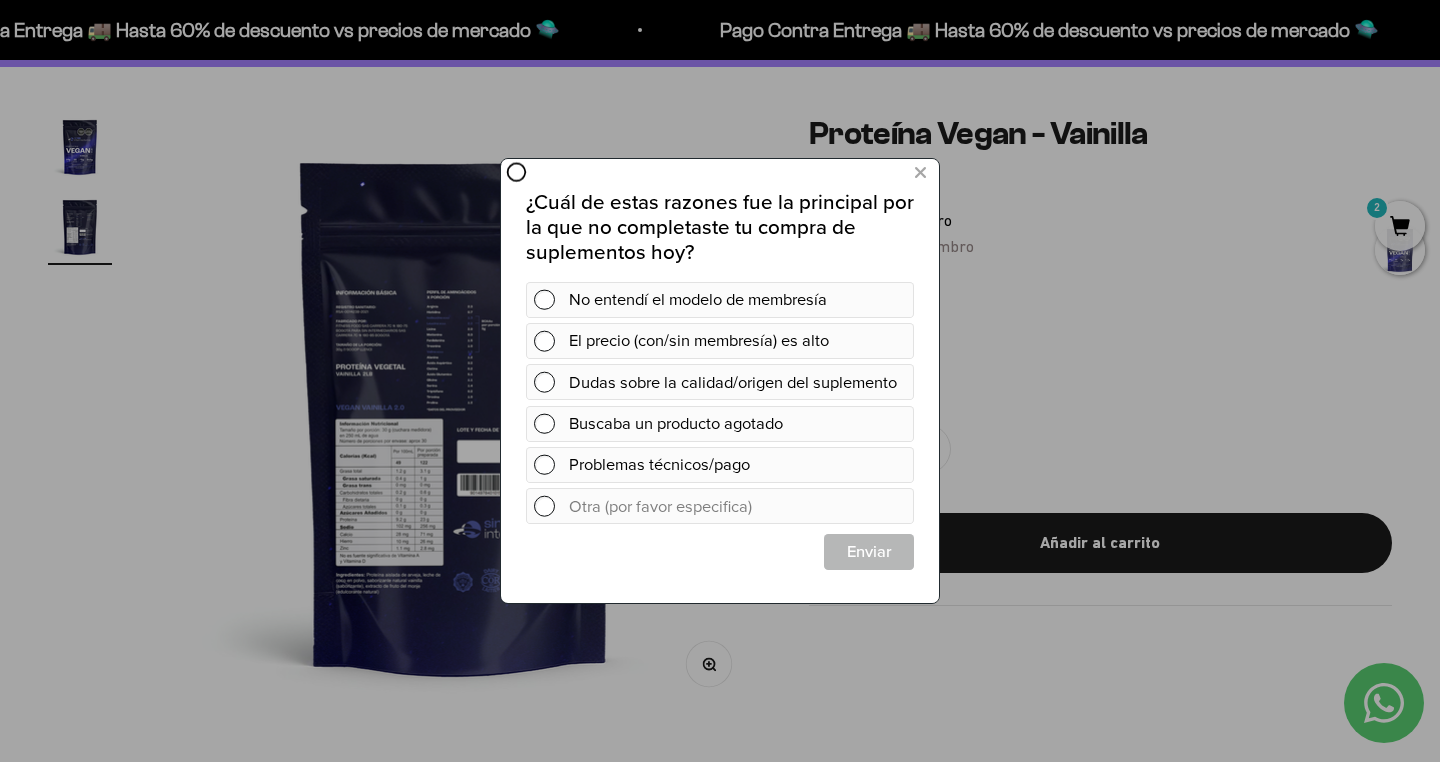 scroll, scrollTop: 0, scrollLeft: 0, axis: both 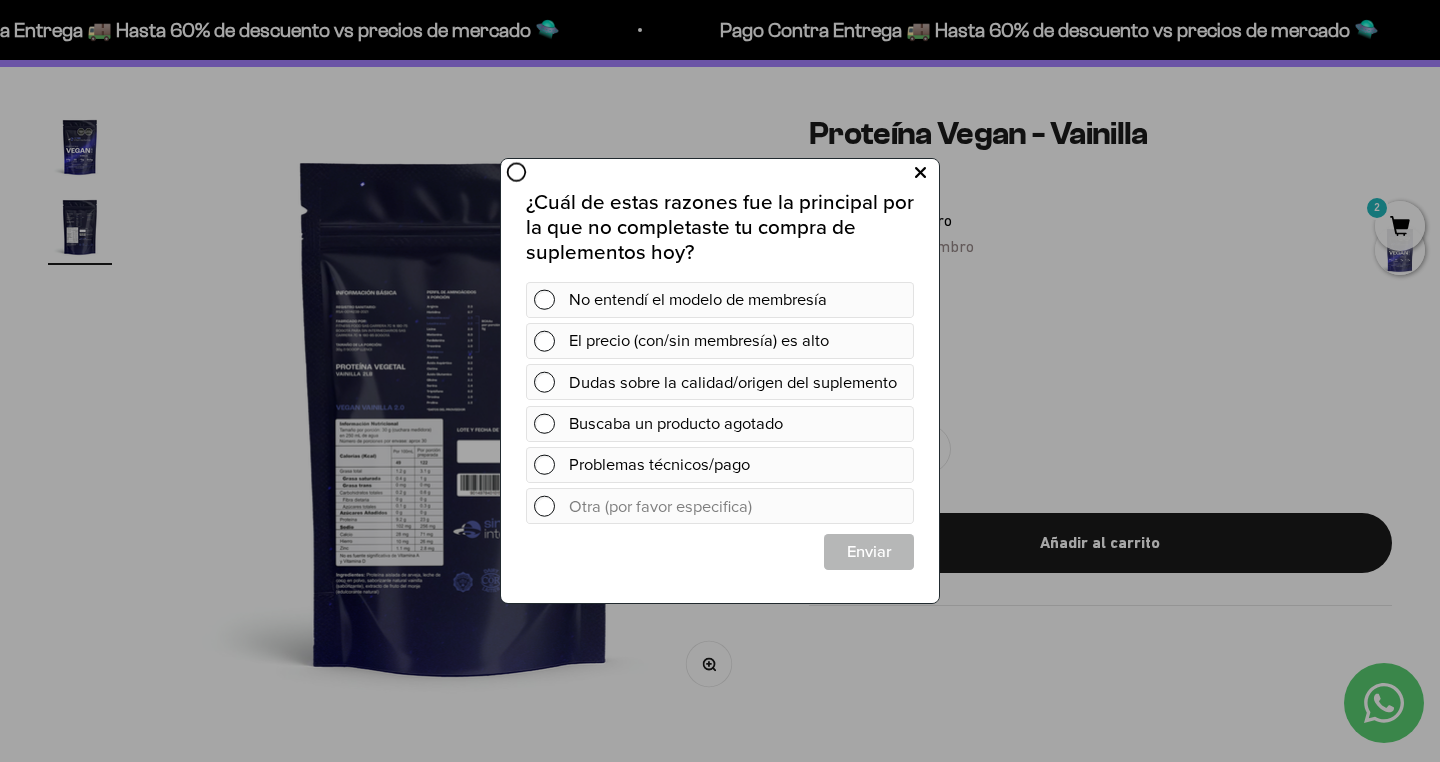 click at bounding box center [920, 173] 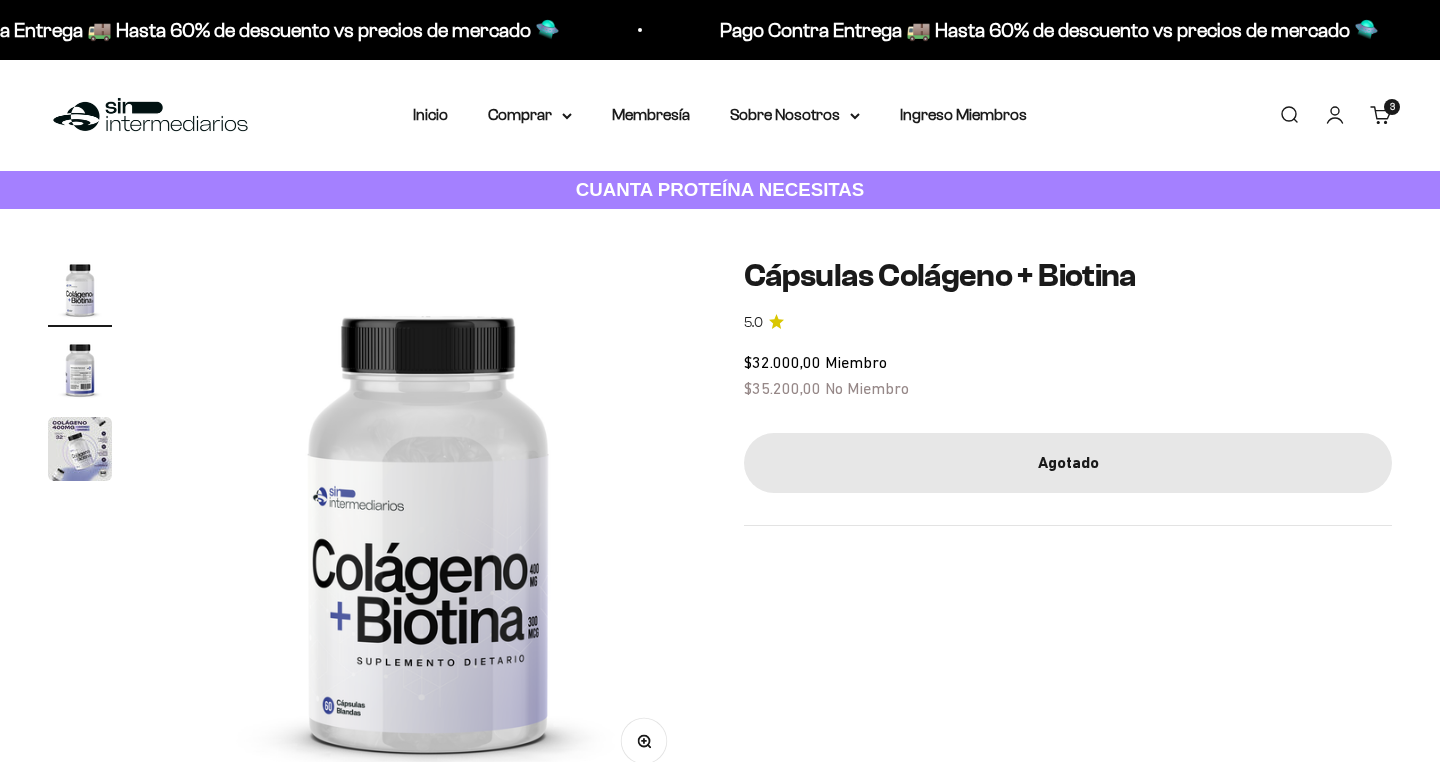 scroll, scrollTop: 0, scrollLeft: 0, axis: both 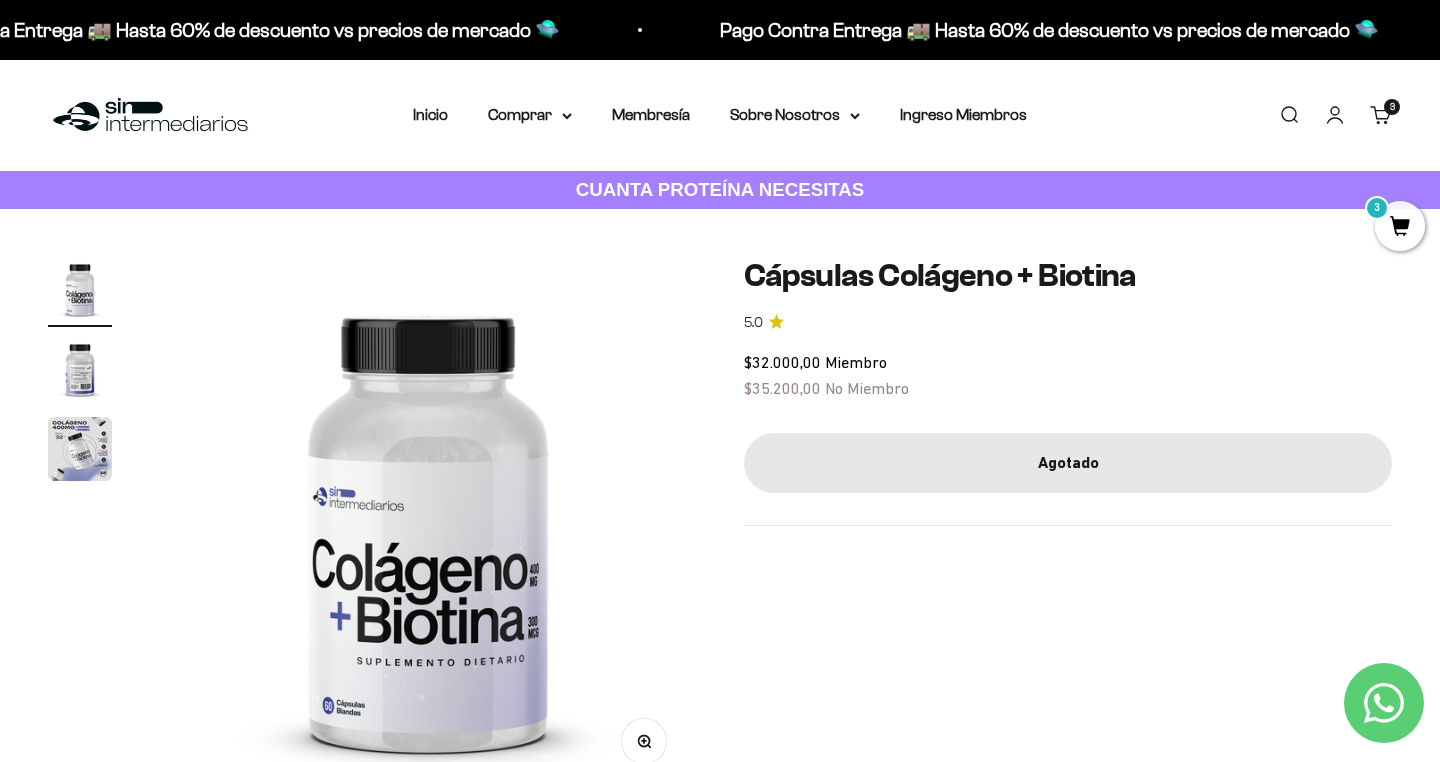 click at bounding box center [80, 369] 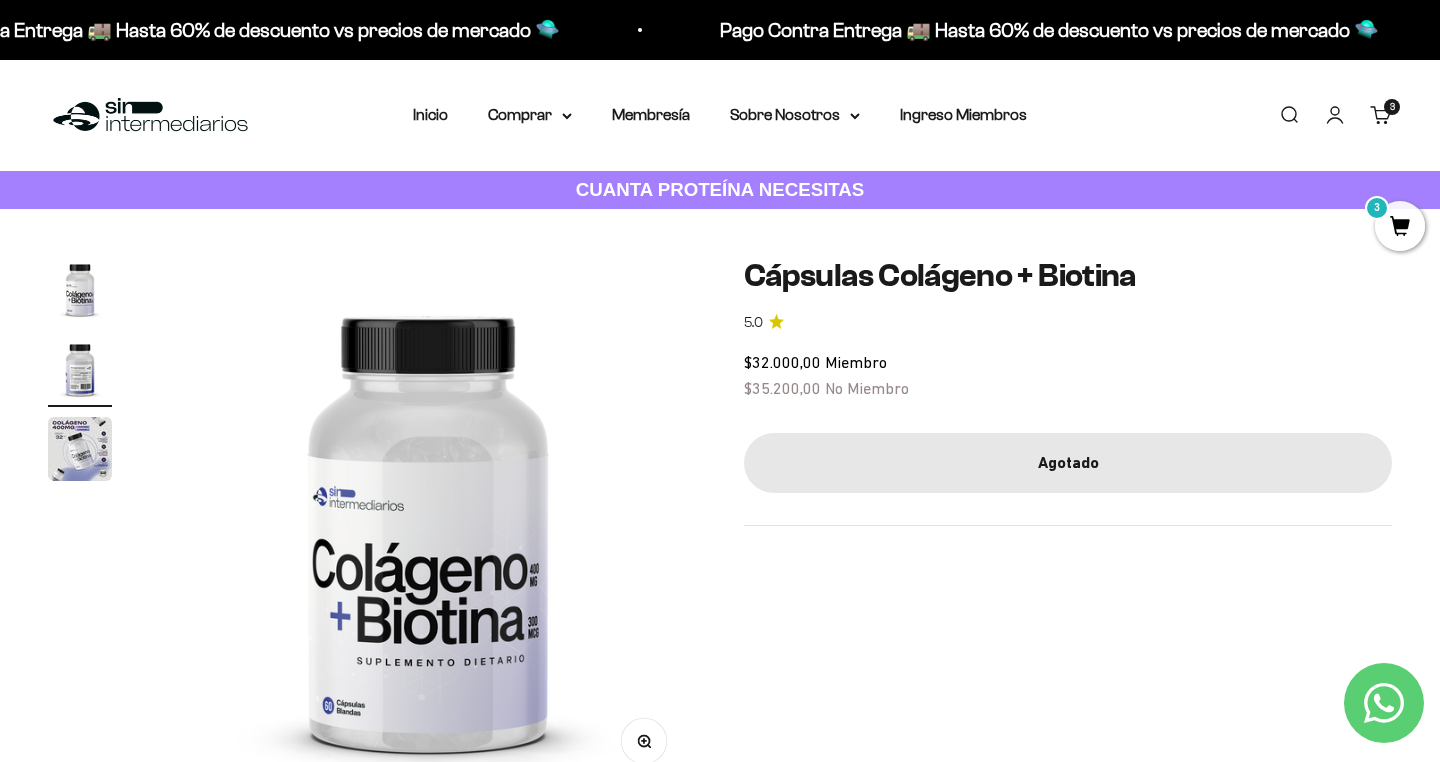 scroll, scrollTop: 0, scrollLeft: 560, axis: horizontal 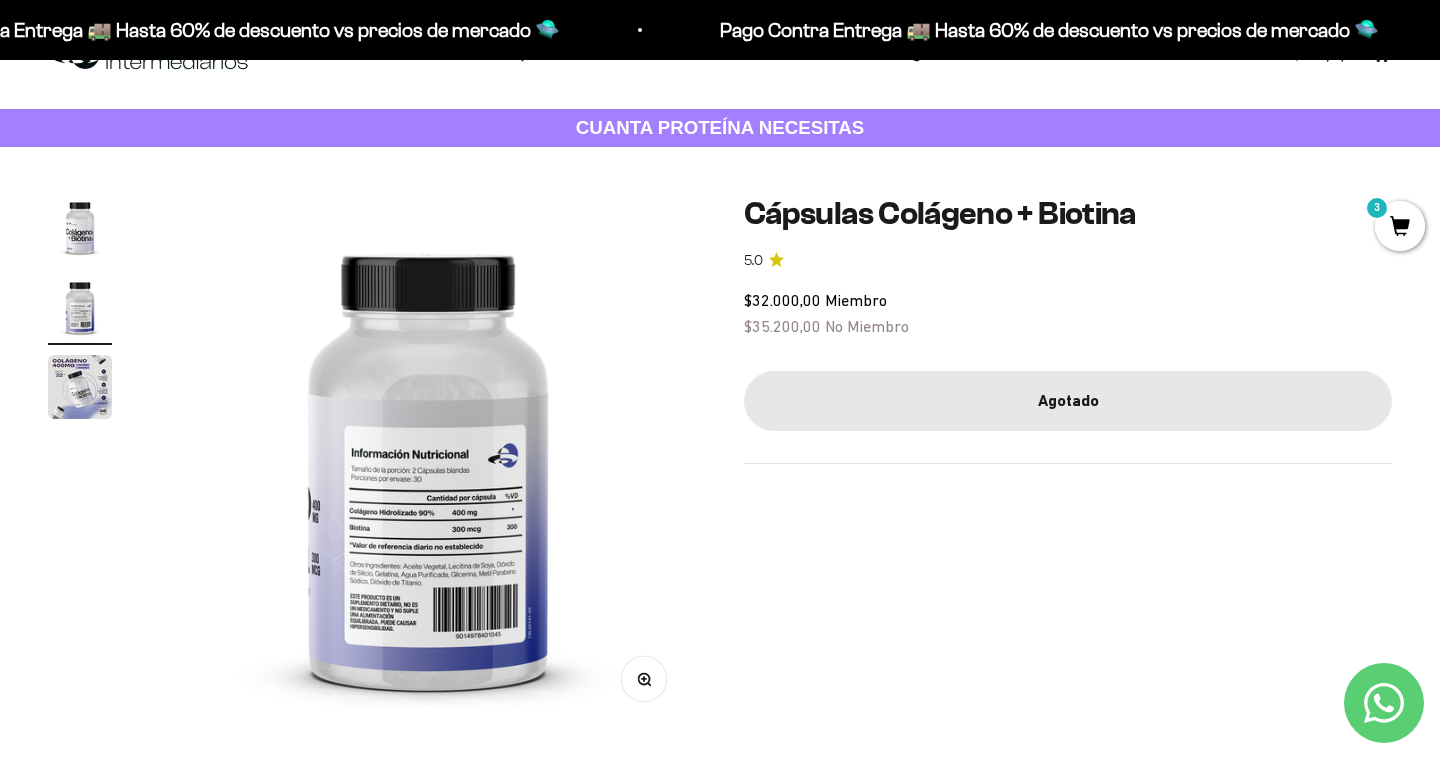 click at bounding box center [80, 307] 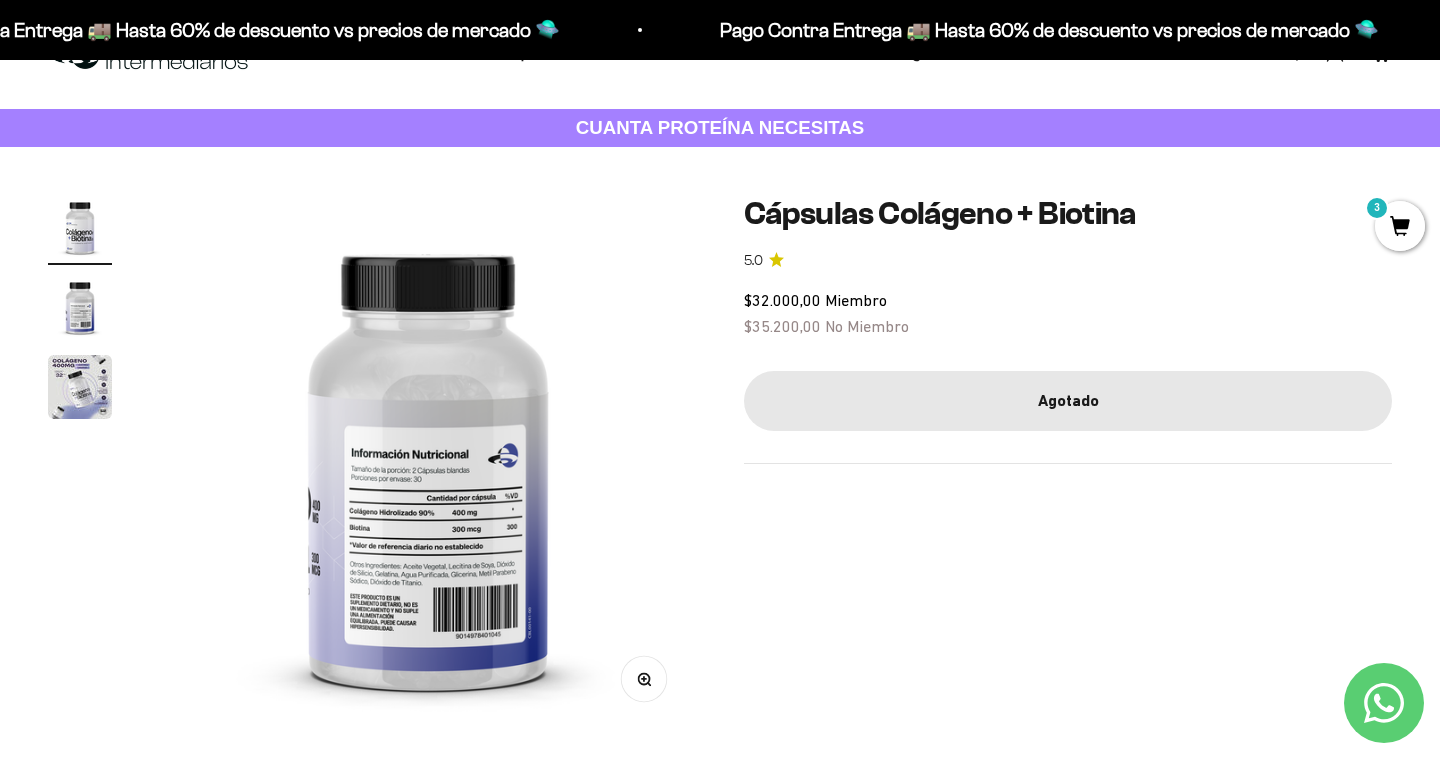 scroll, scrollTop: 0, scrollLeft: 0, axis: both 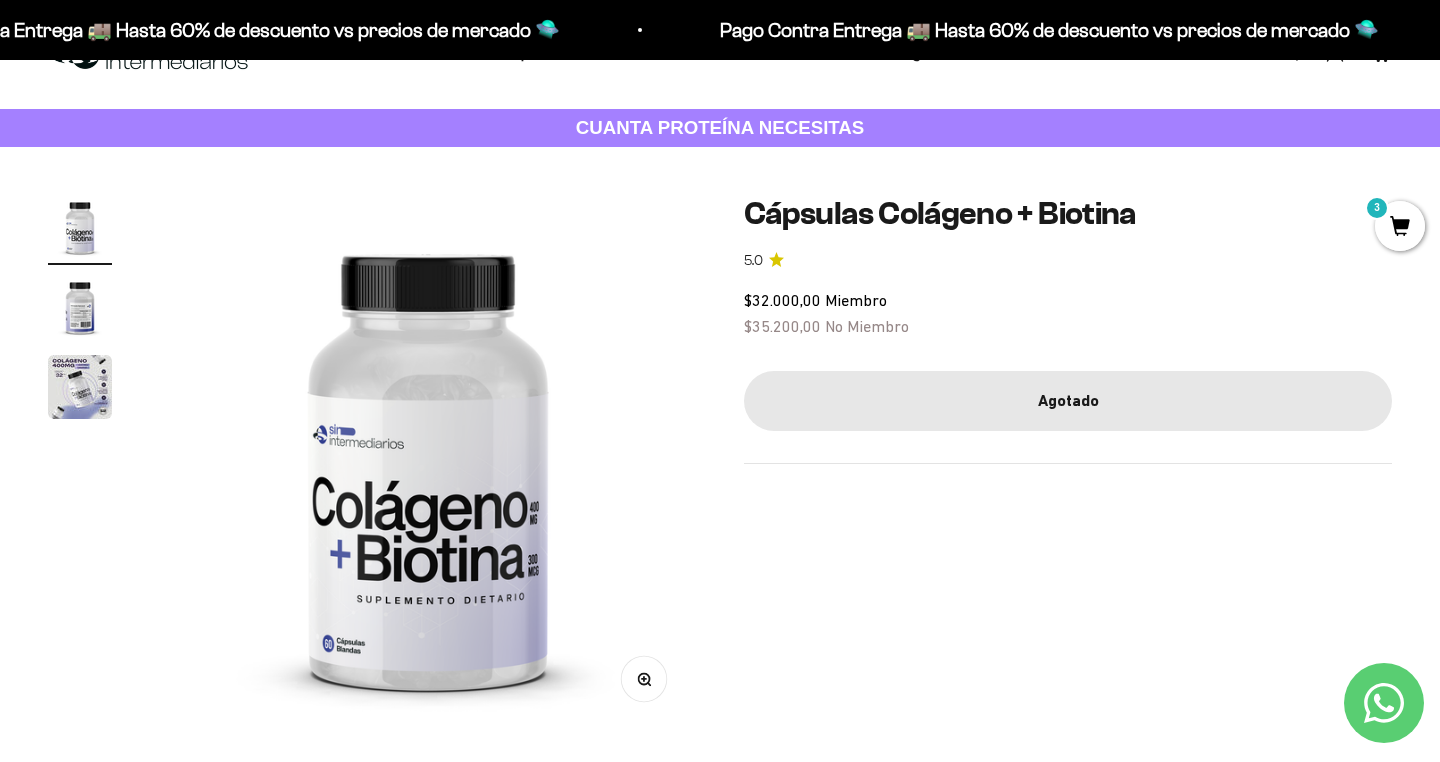 click at bounding box center [80, 307] 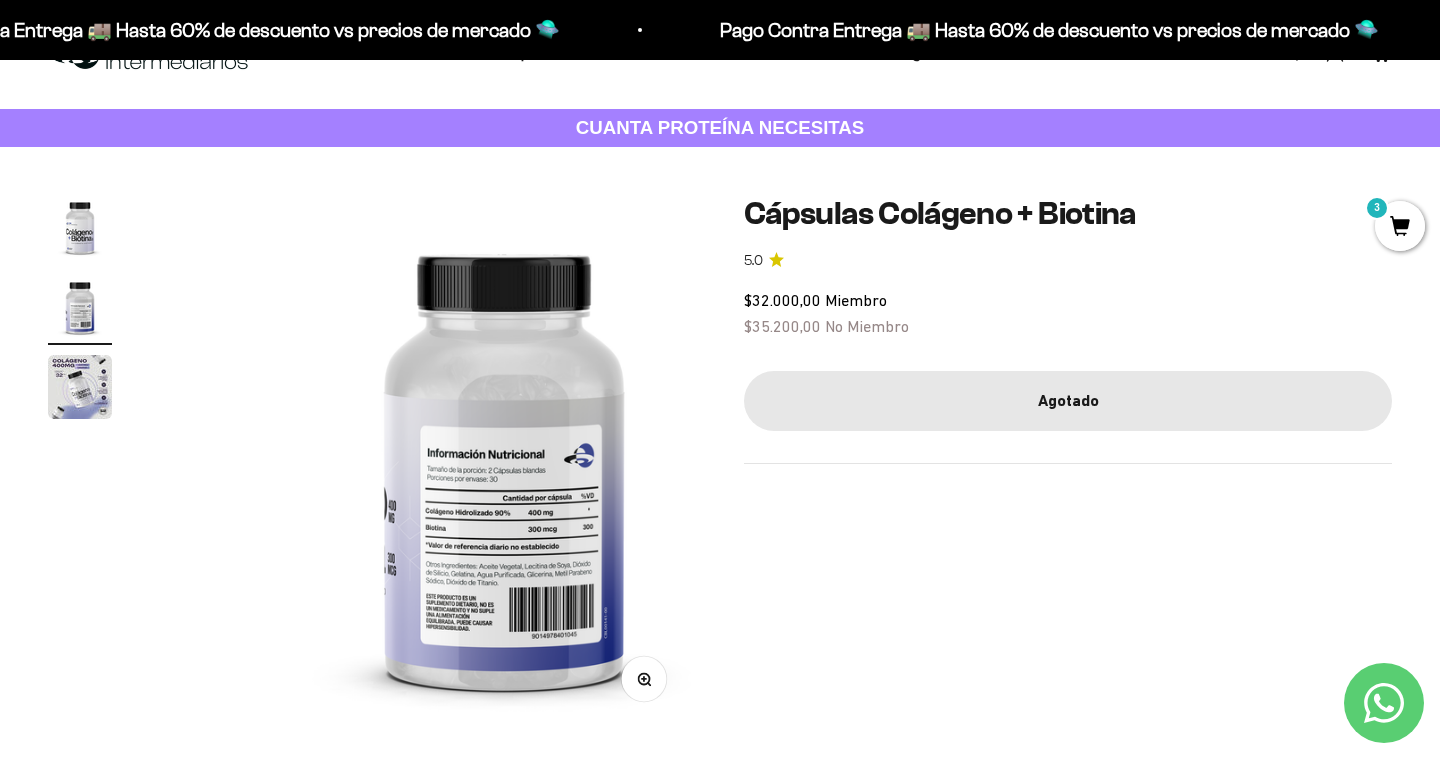 scroll, scrollTop: 0, scrollLeft: 560, axis: horizontal 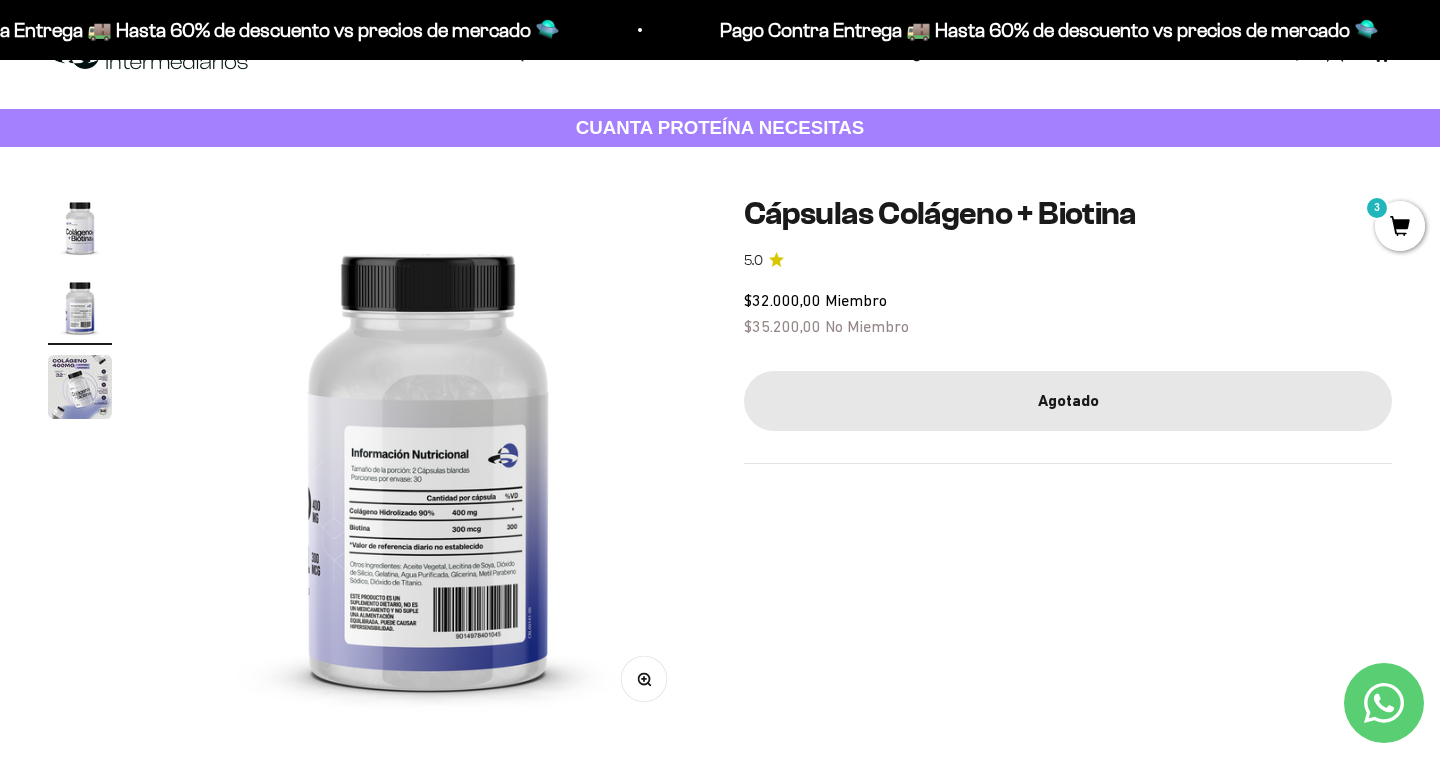 click at bounding box center [80, 227] 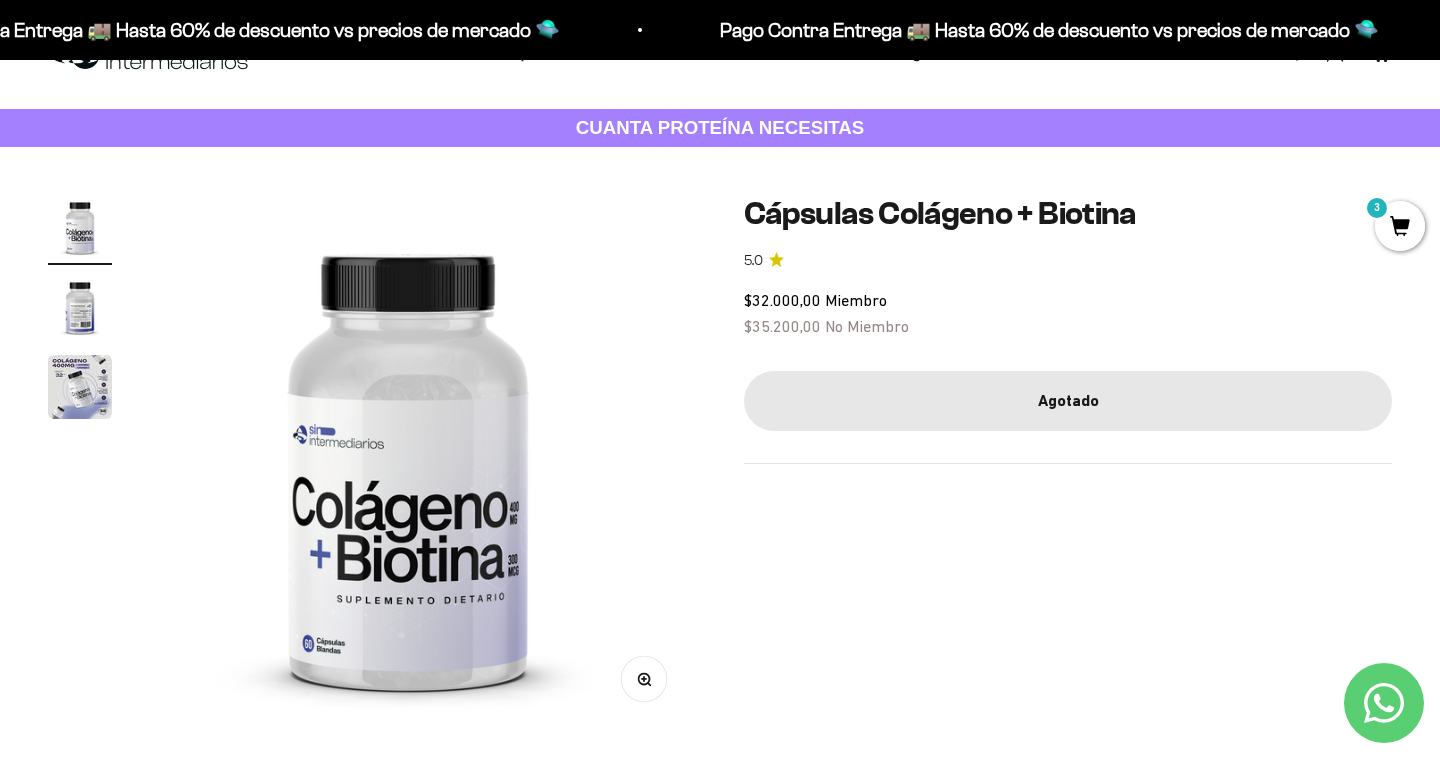 scroll, scrollTop: 0, scrollLeft: 0, axis: both 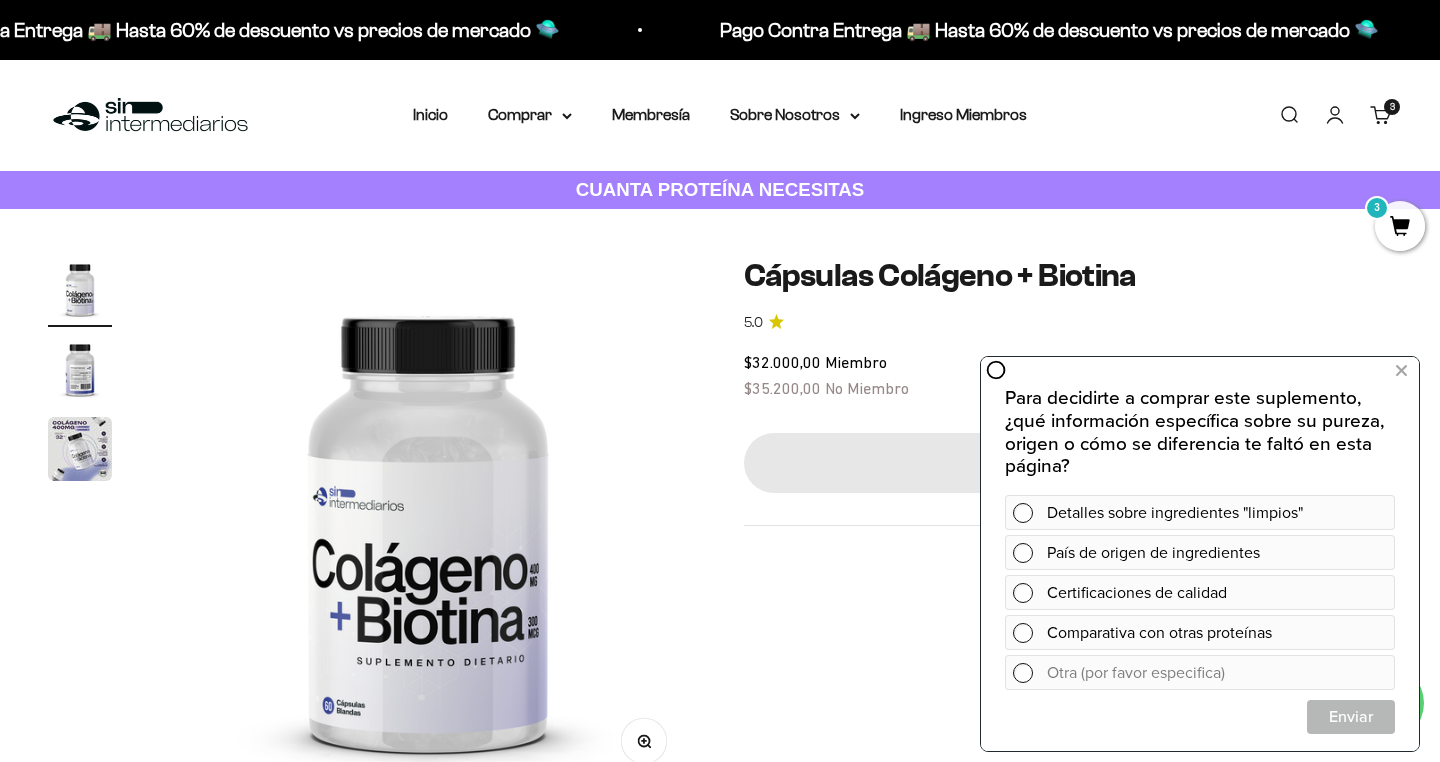 click on "Iniciar sesión" at bounding box center (1335, 115) 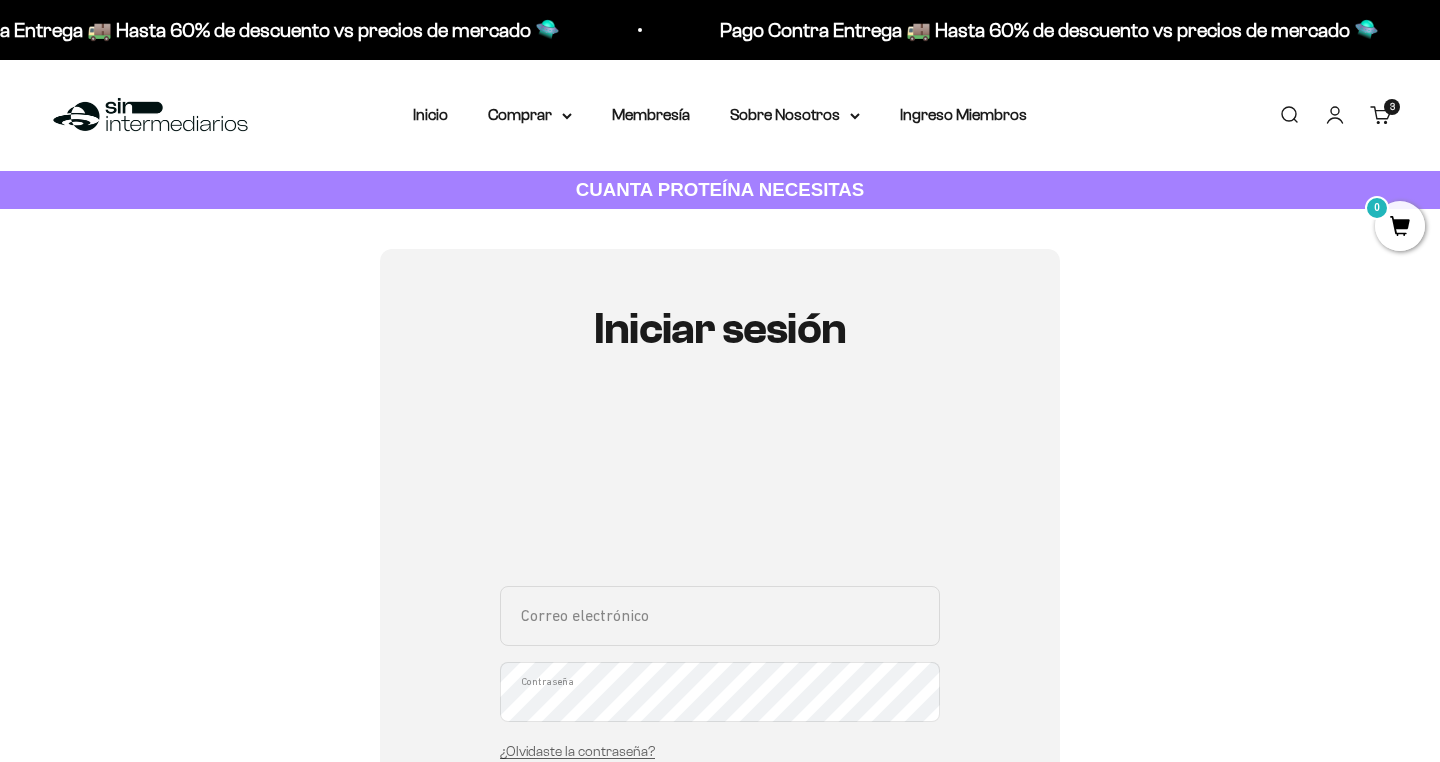 scroll, scrollTop: 0, scrollLeft: 0, axis: both 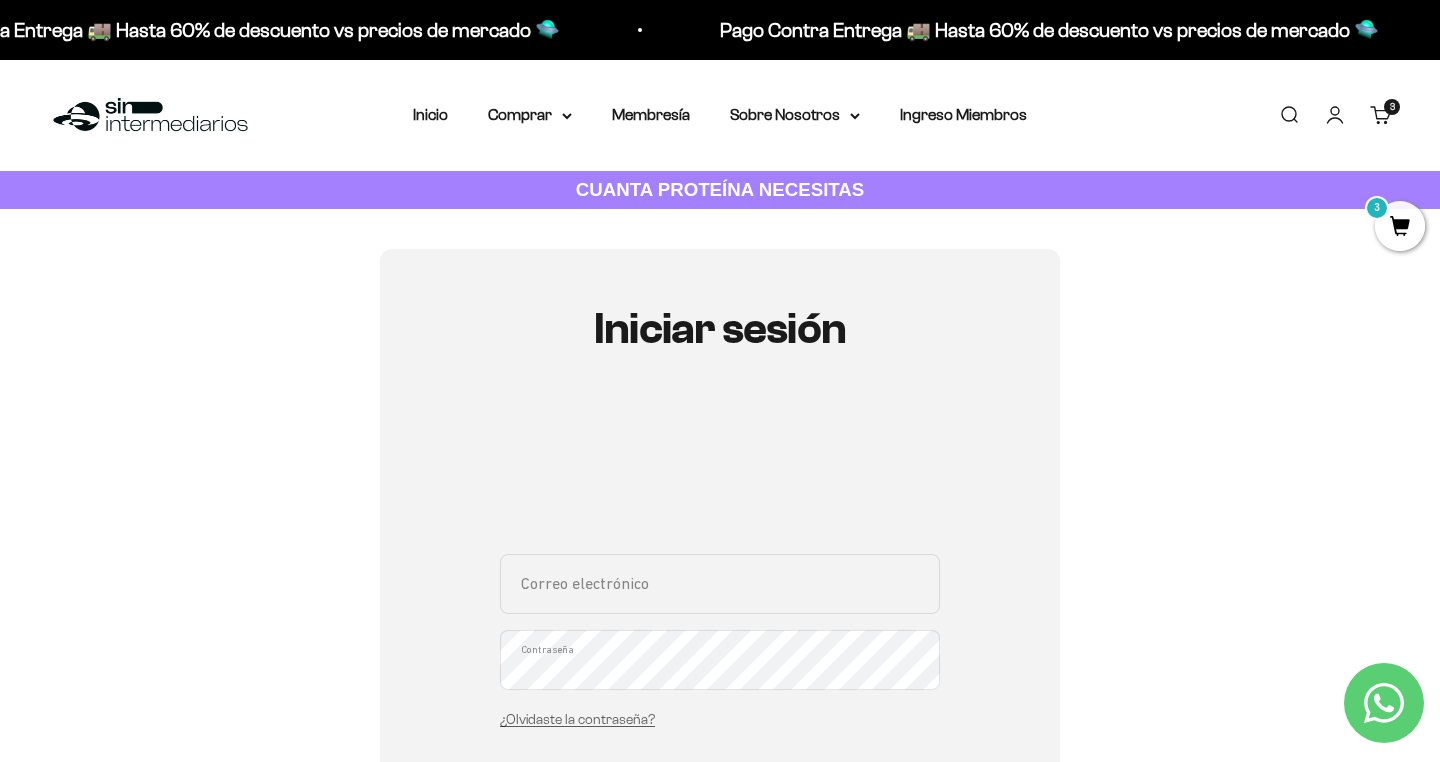 type on "[EMAIL]" 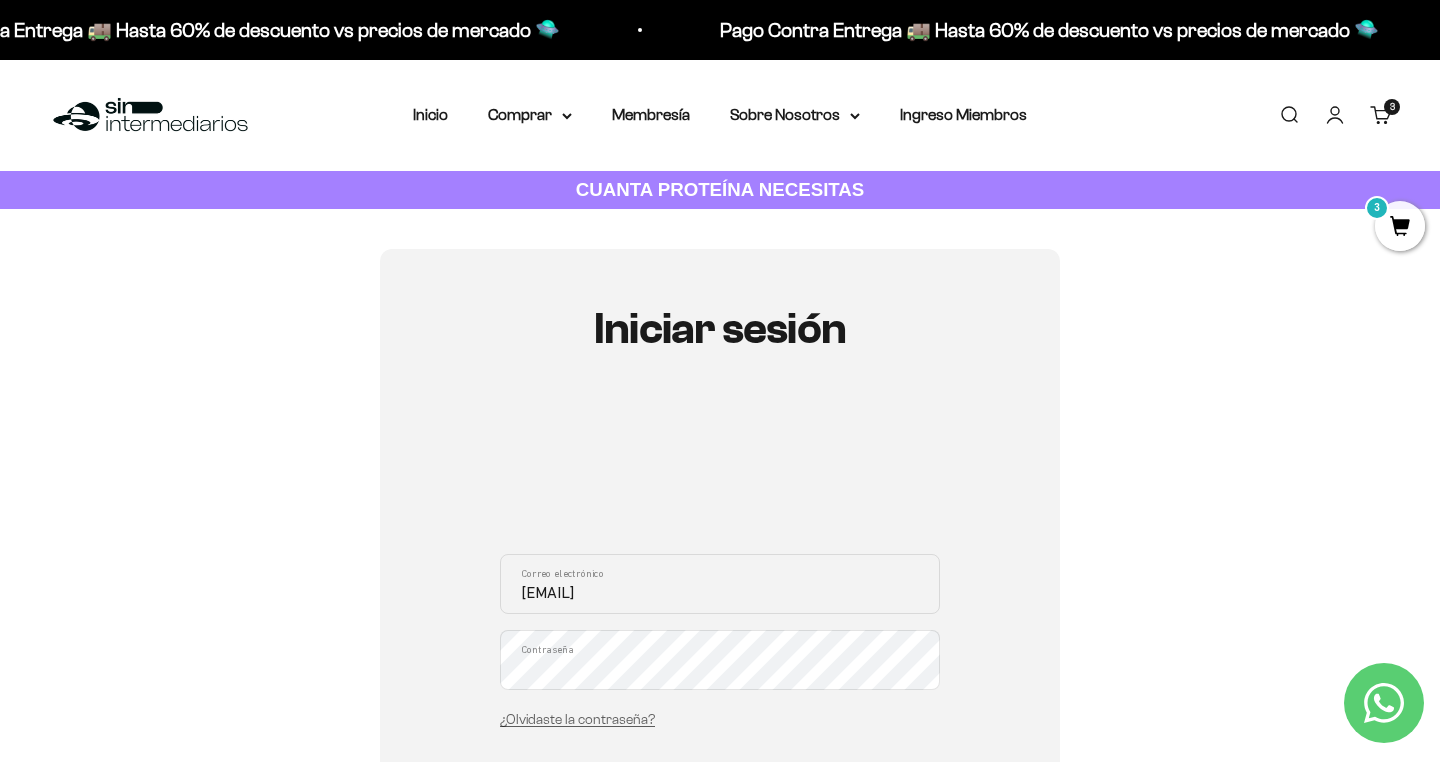 click on "Iniciar sesión" at bounding box center (720, 793) 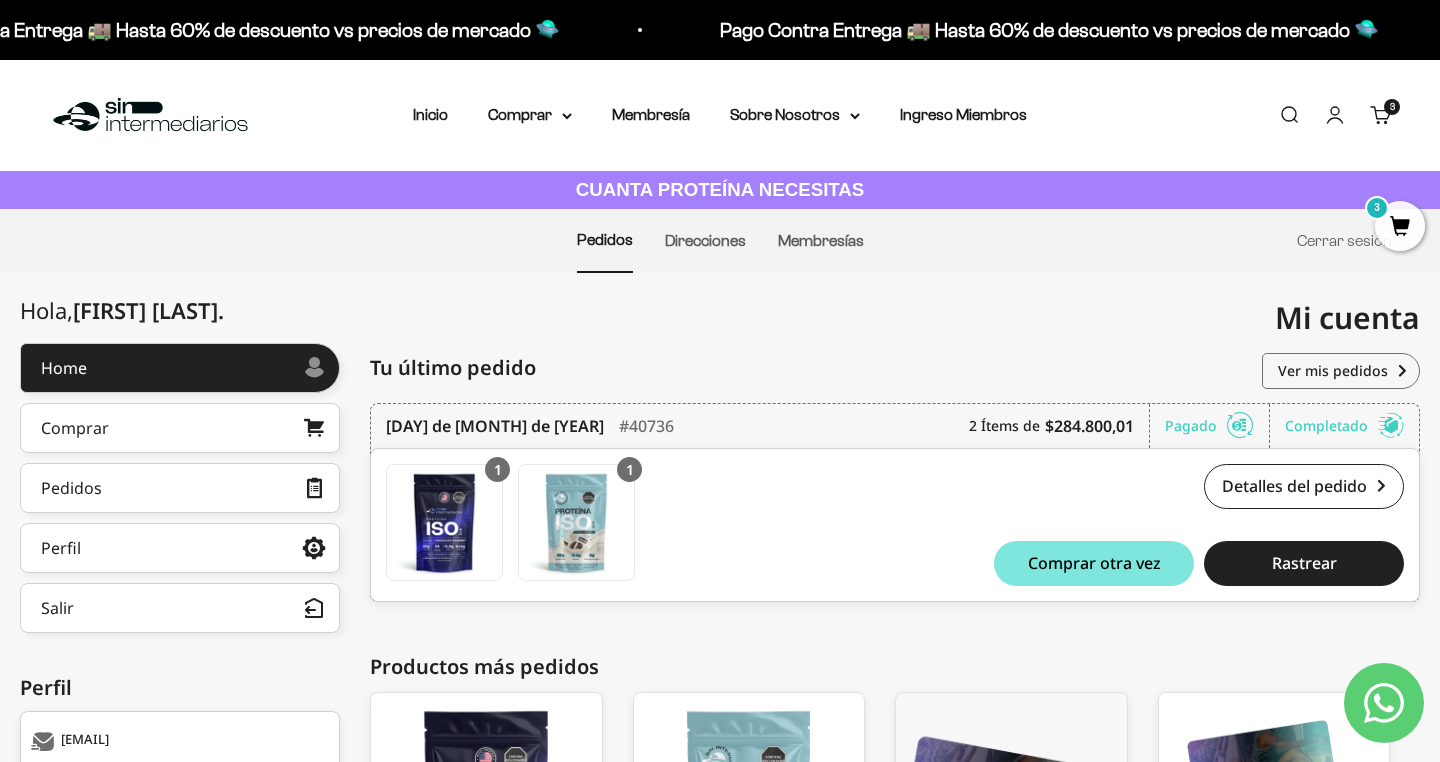 scroll, scrollTop: 0, scrollLeft: 0, axis: both 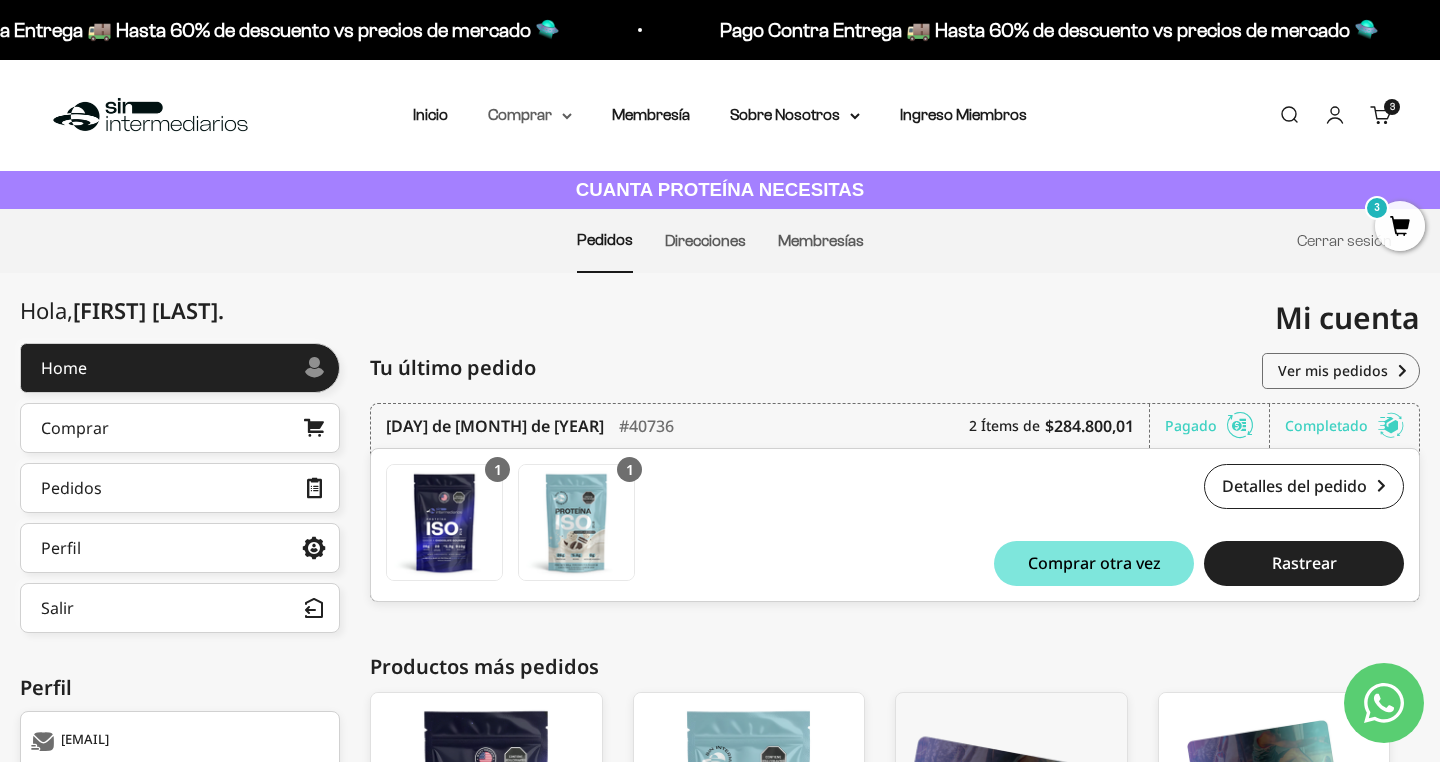 click on "Comprar" at bounding box center (530, 115) 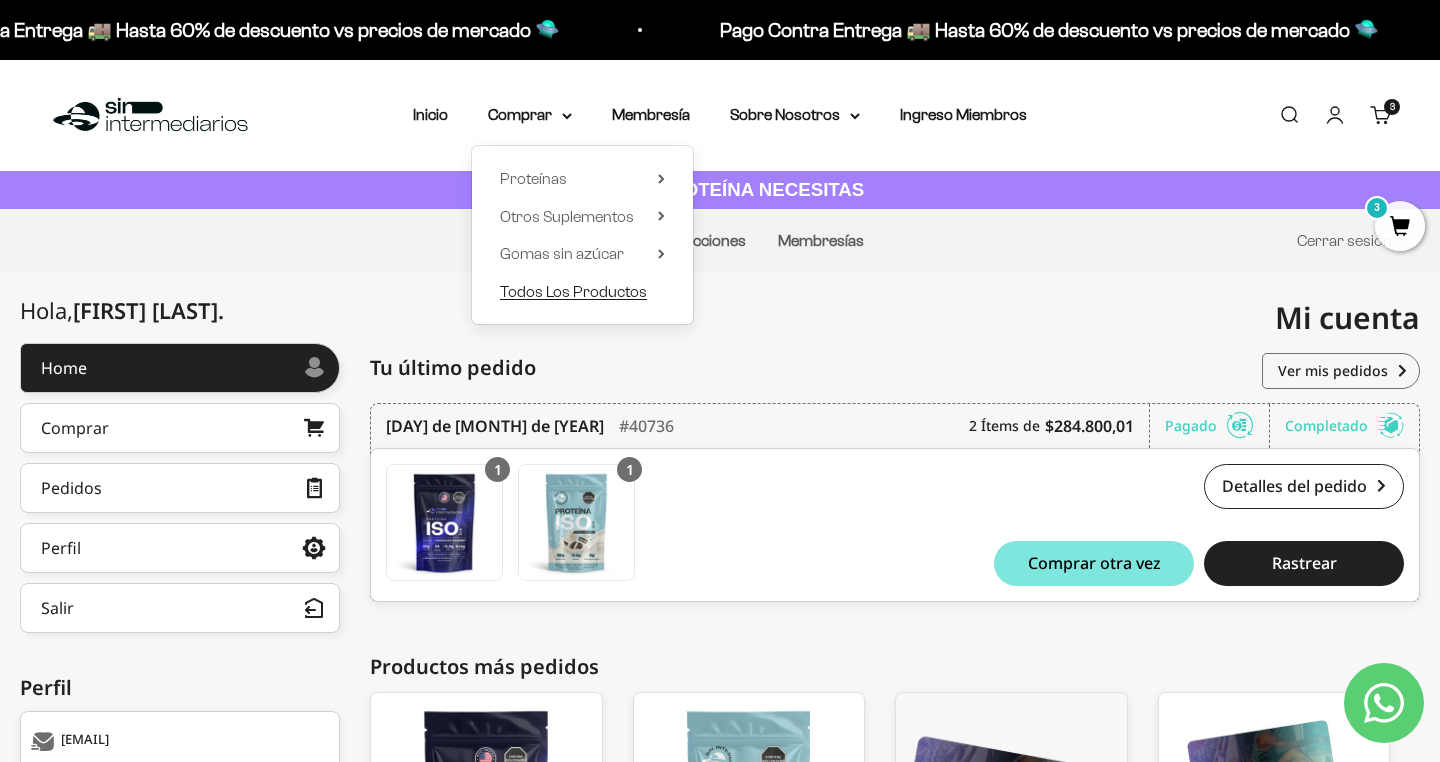 click on "Todos Los Productos" at bounding box center (573, 292) 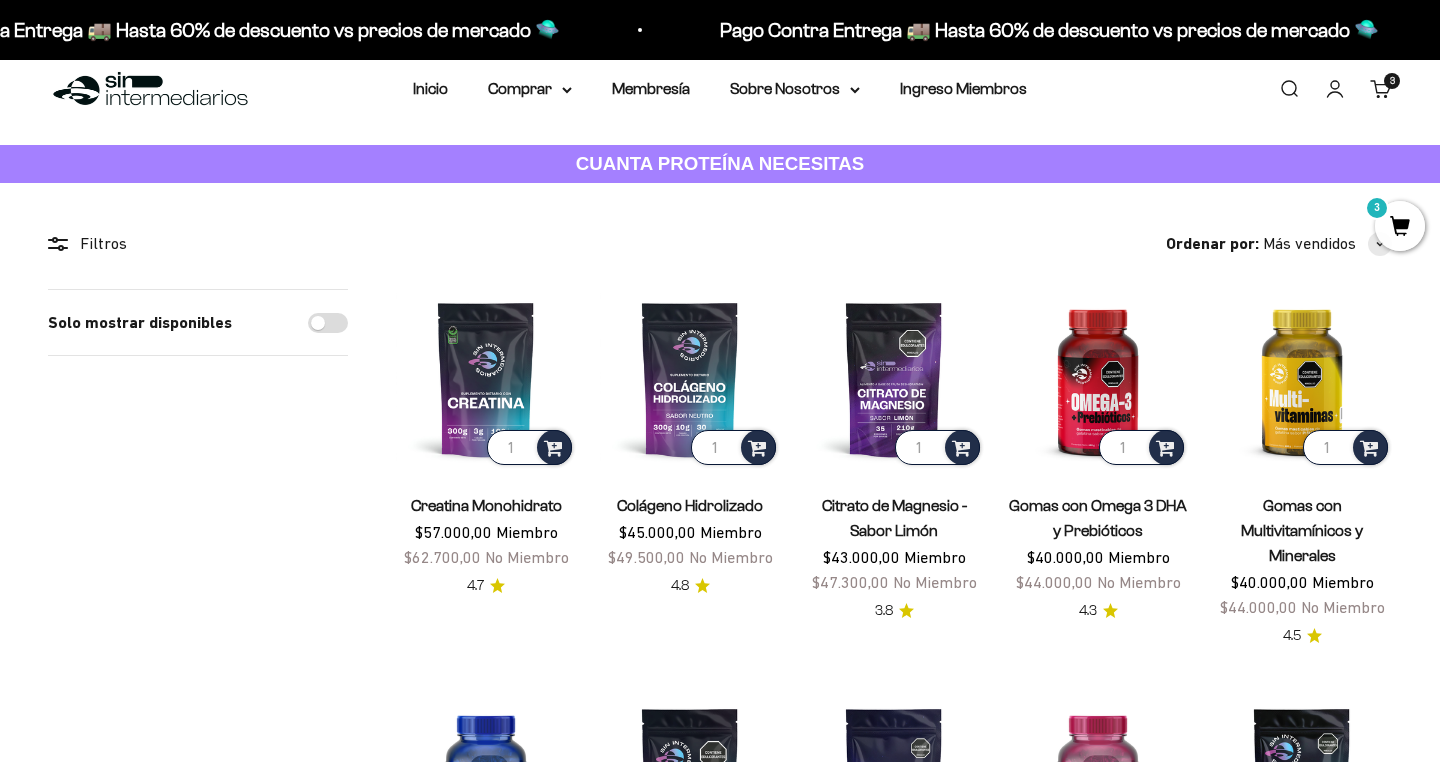 scroll, scrollTop: 31, scrollLeft: 0, axis: vertical 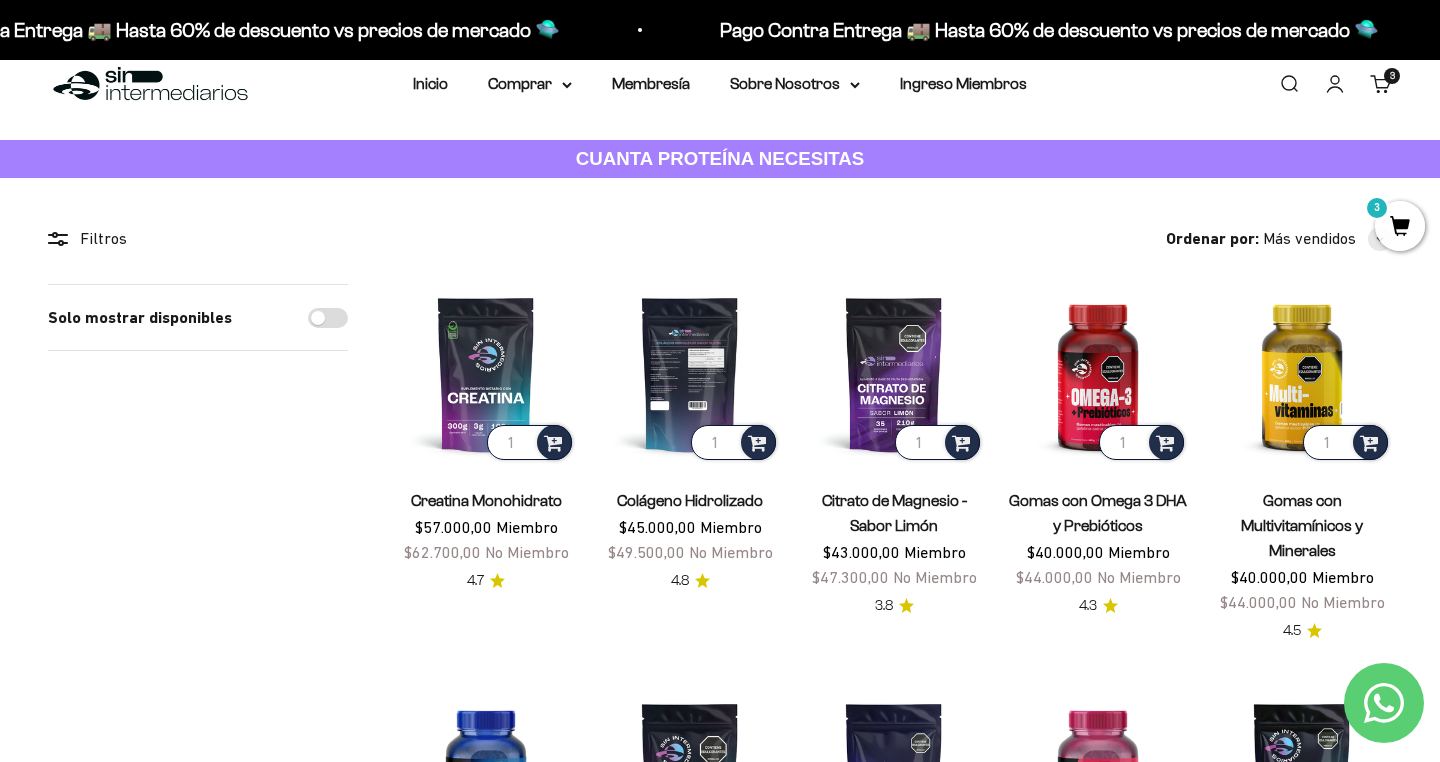 click at bounding box center (690, 374) 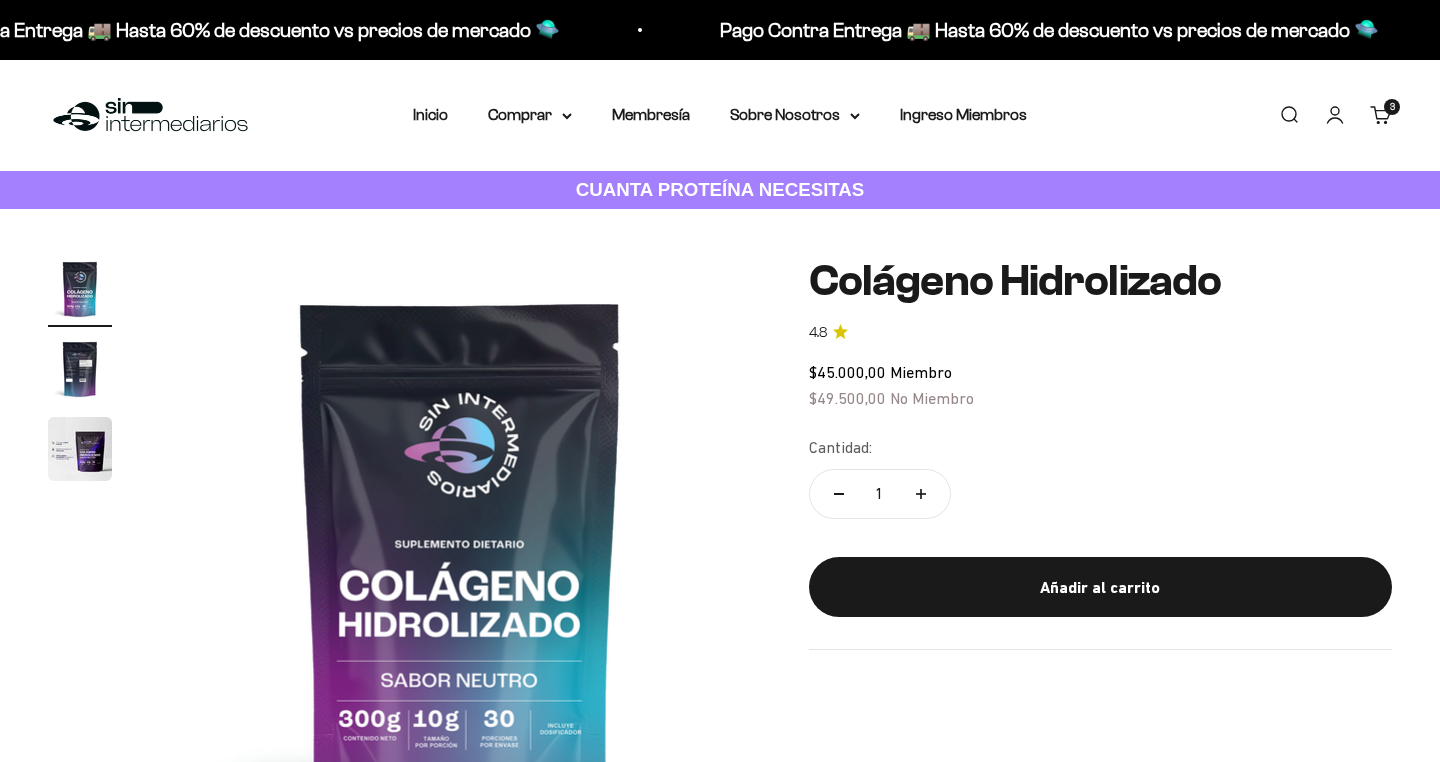 scroll, scrollTop: 0, scrollLeft: 0, axis: both 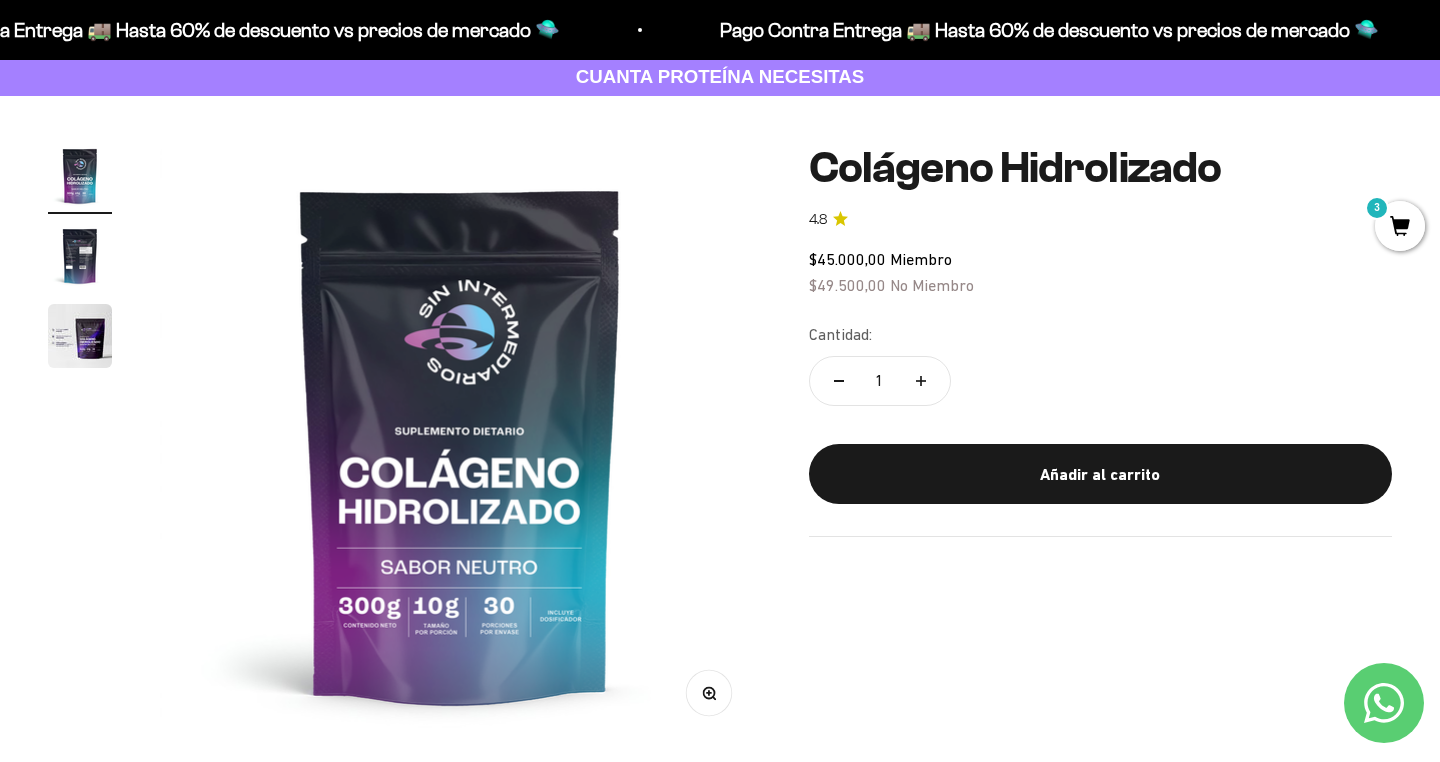 click at bounding box center [80, 256] 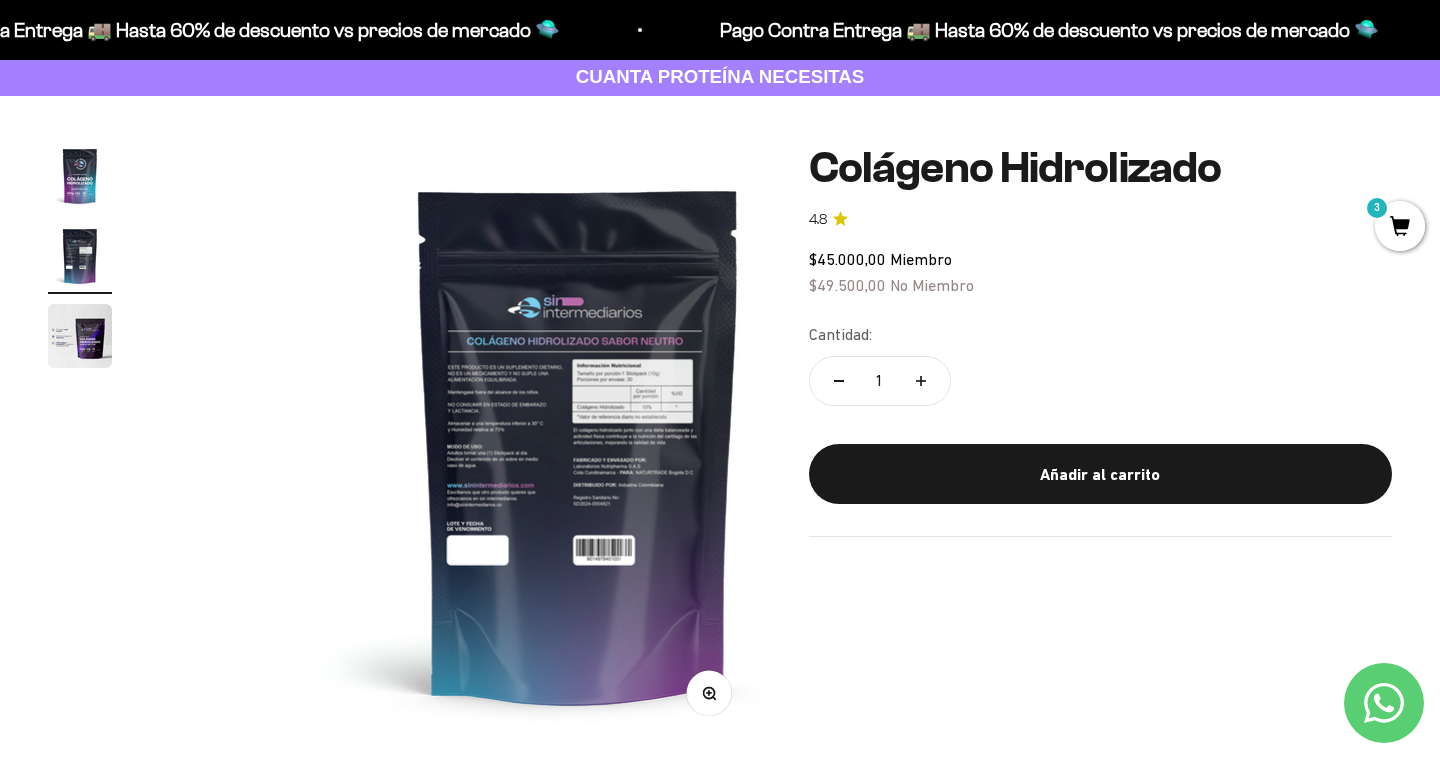 scroll, scrollTop: 0, scrollLeft: 625, axis: horizontal 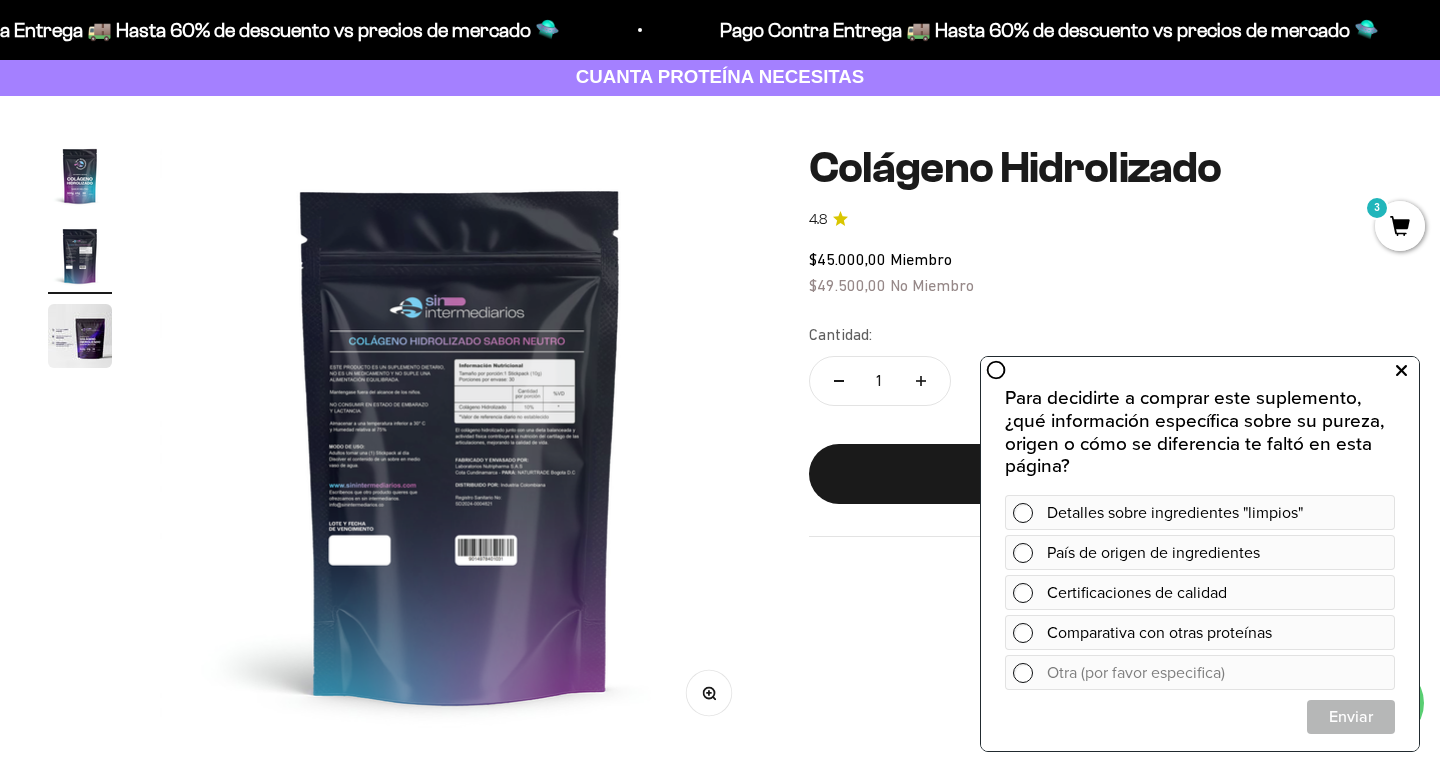 click at bounding box center (1401, 371) 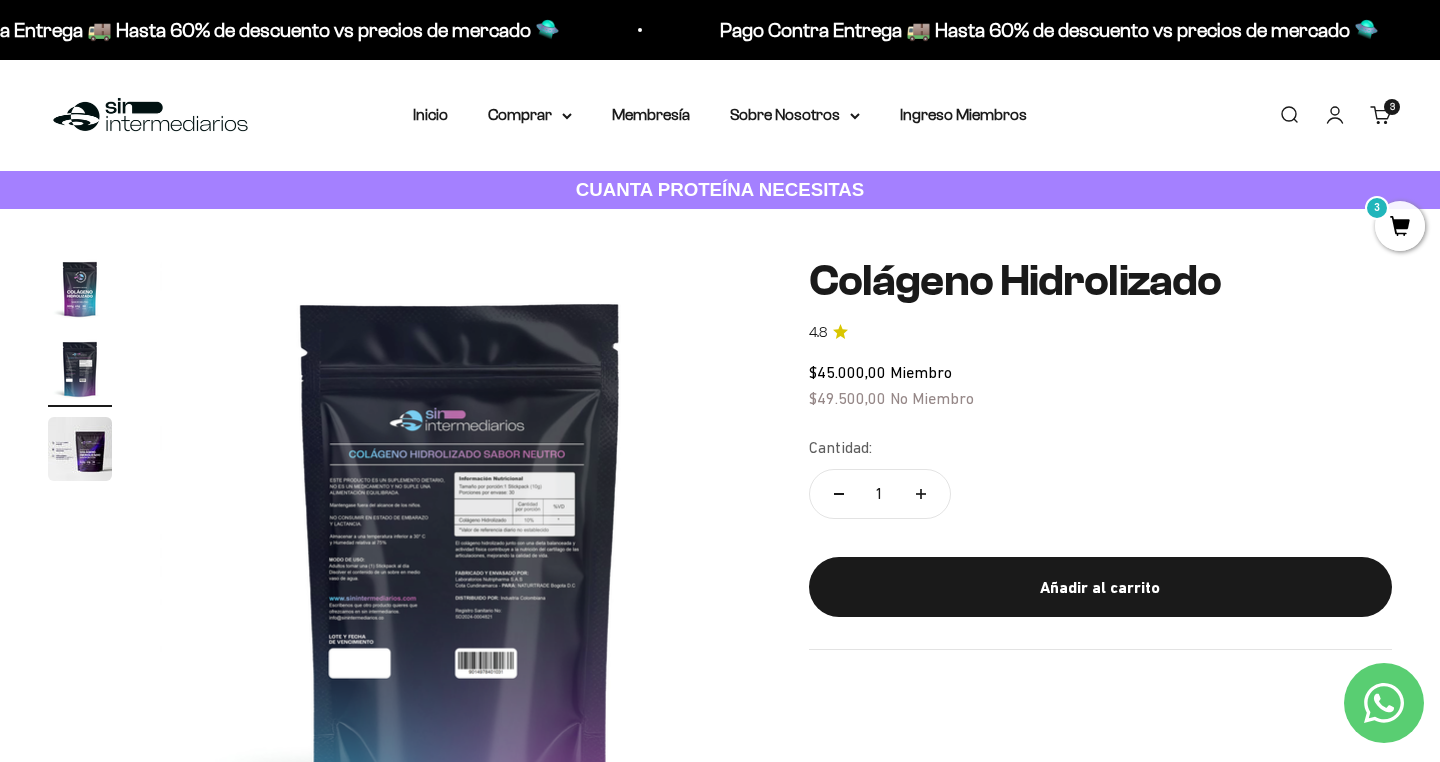 scroll, scrollTop: 0, scrollLeft: 0, axis: both 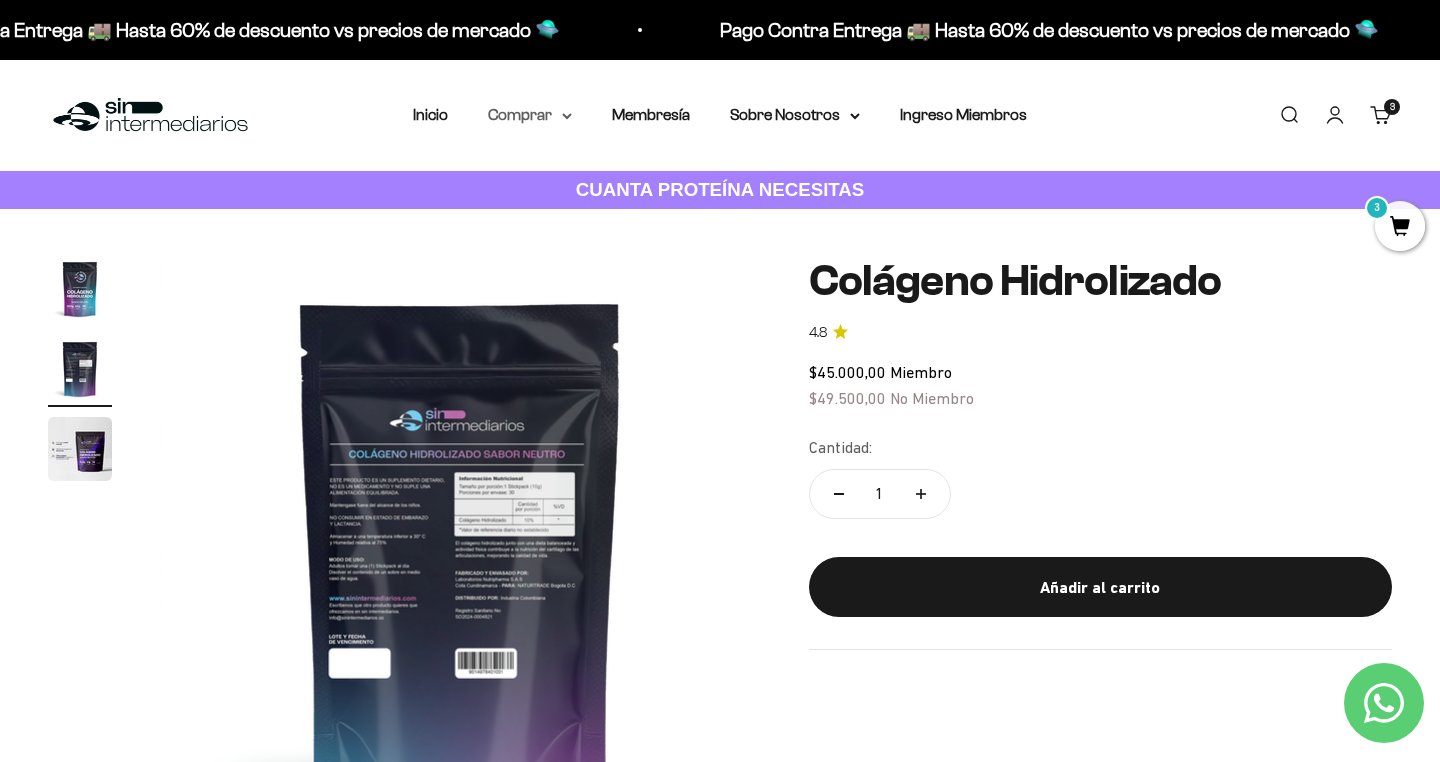 click on "Comprar" at bounding box center [530, 115] 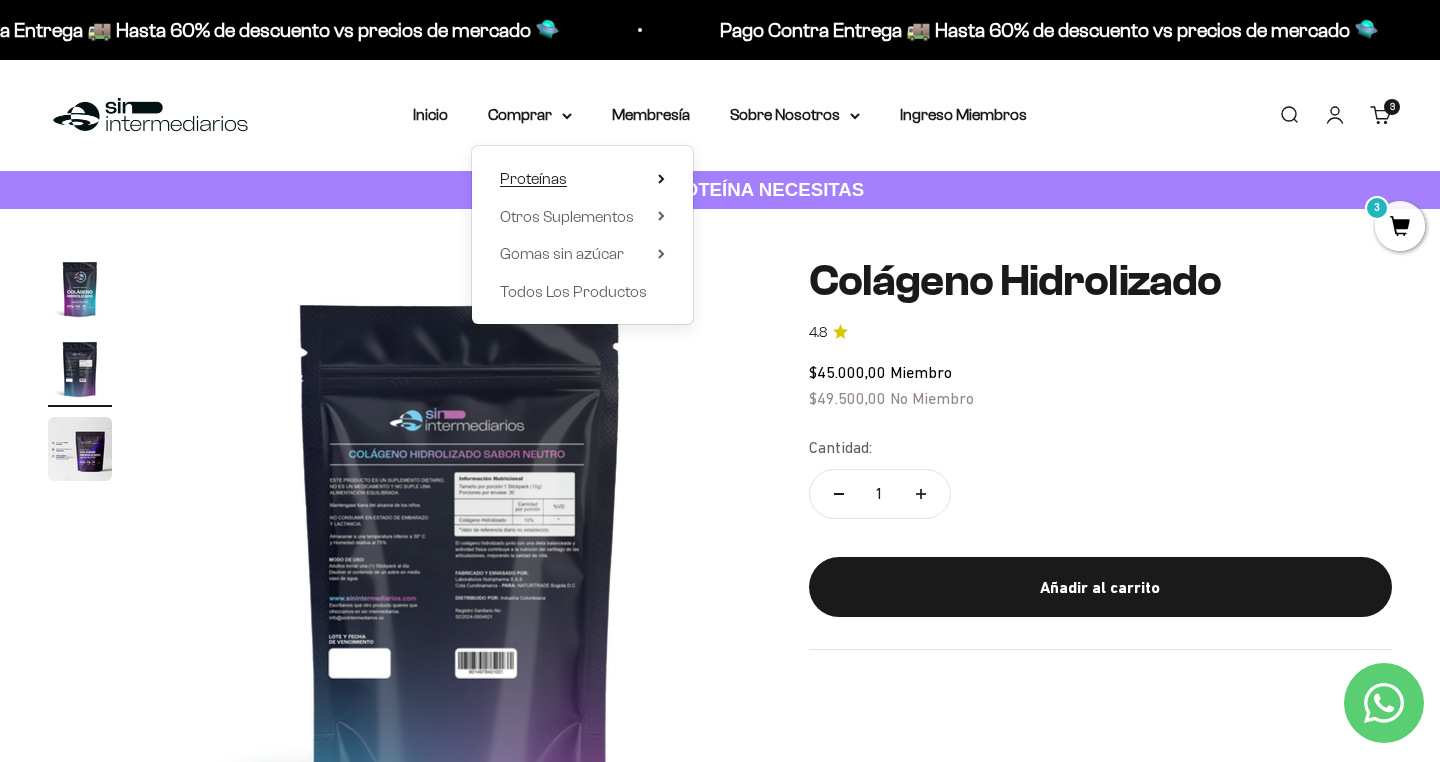 click on "Proteínas" at bounding box center [582, 179] 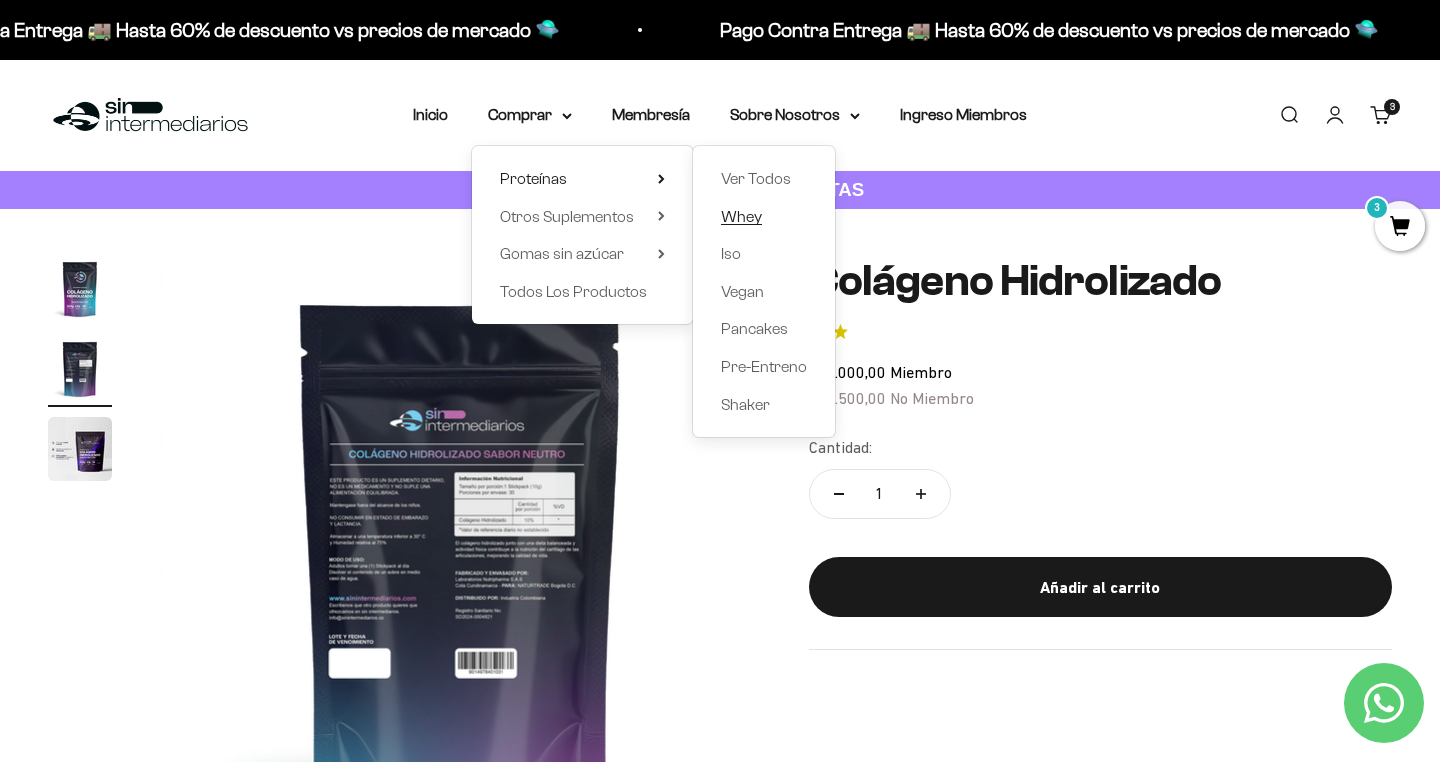 click on "Whey" at bounding box center (741, 217) 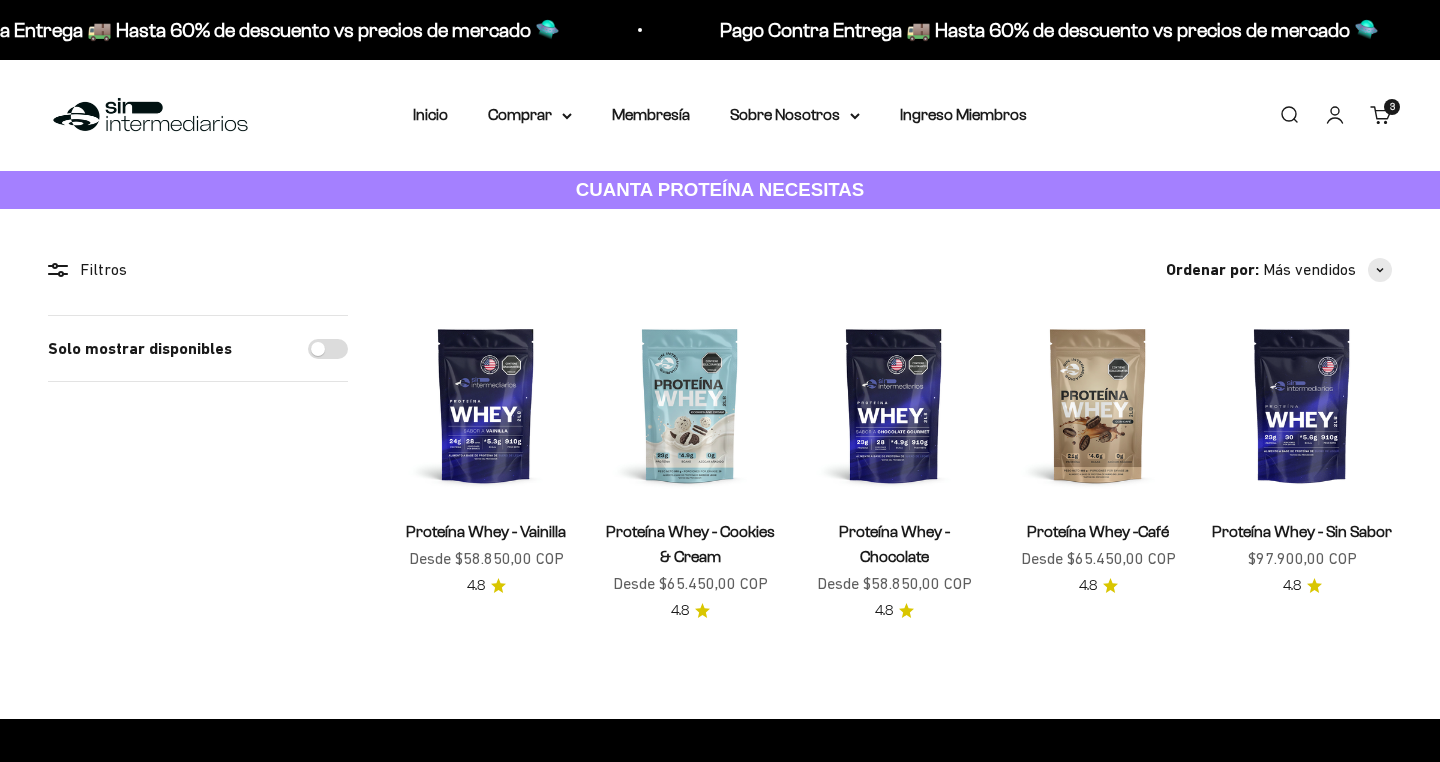 scroll, scrollTop: 0, scrollLeft: 0, axis: both 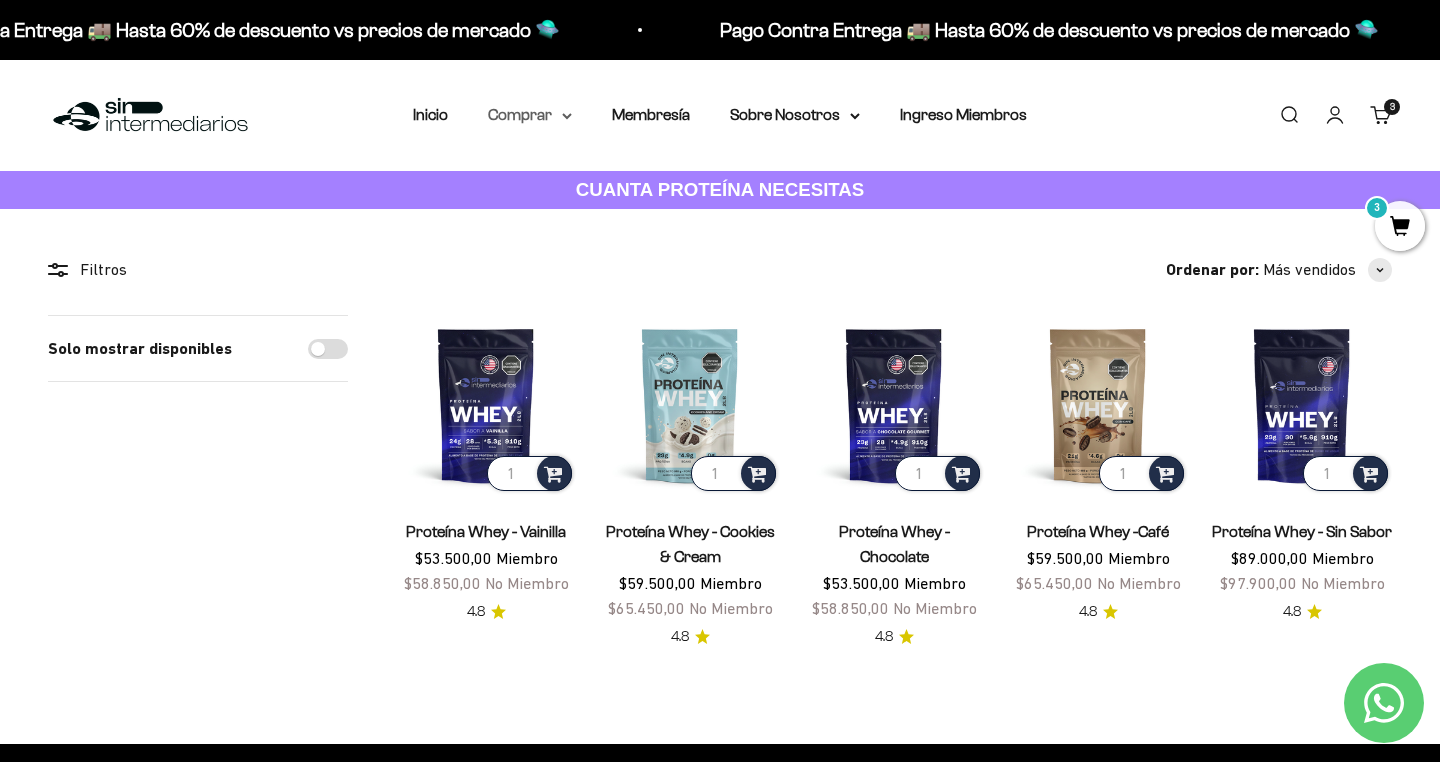 click 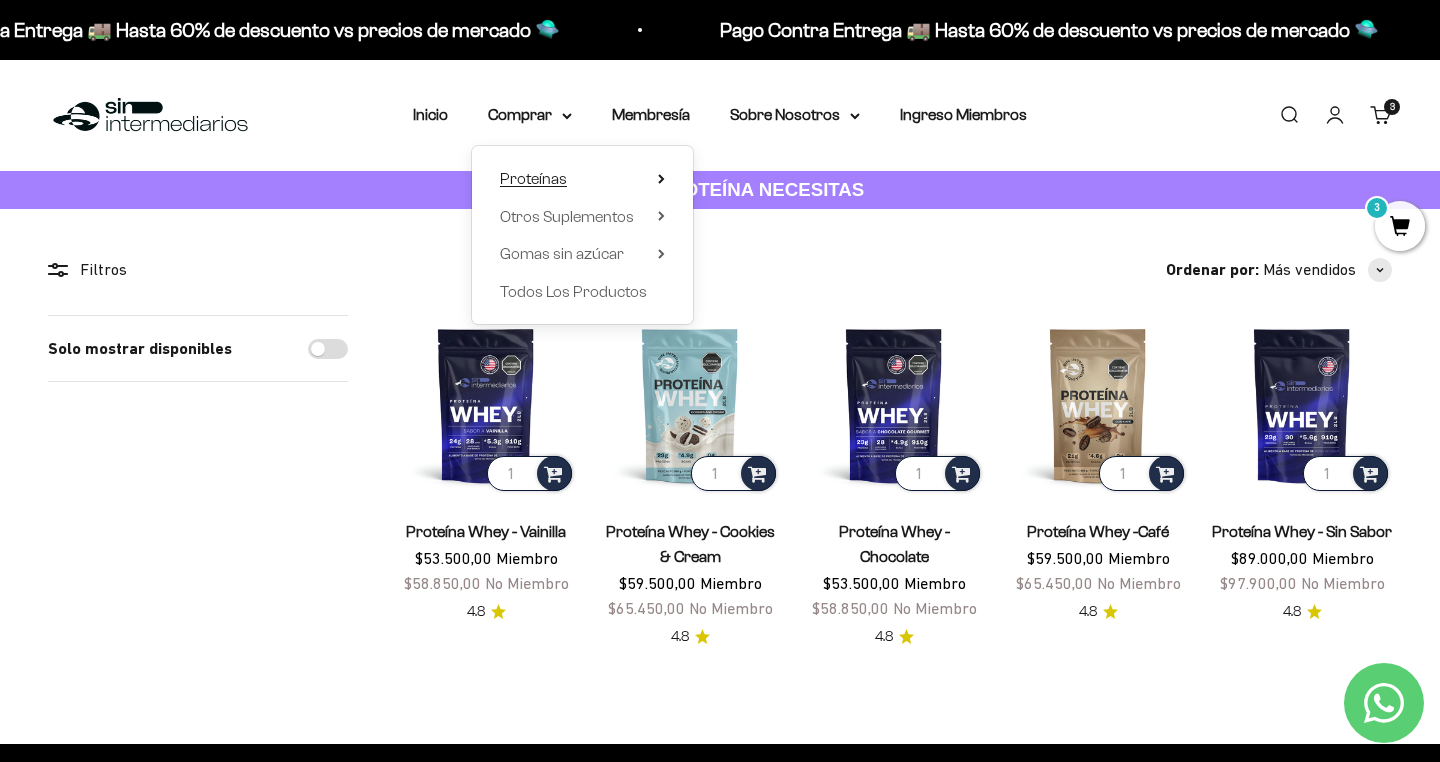 click on "Proteínas" at bounding box center [582, 179] 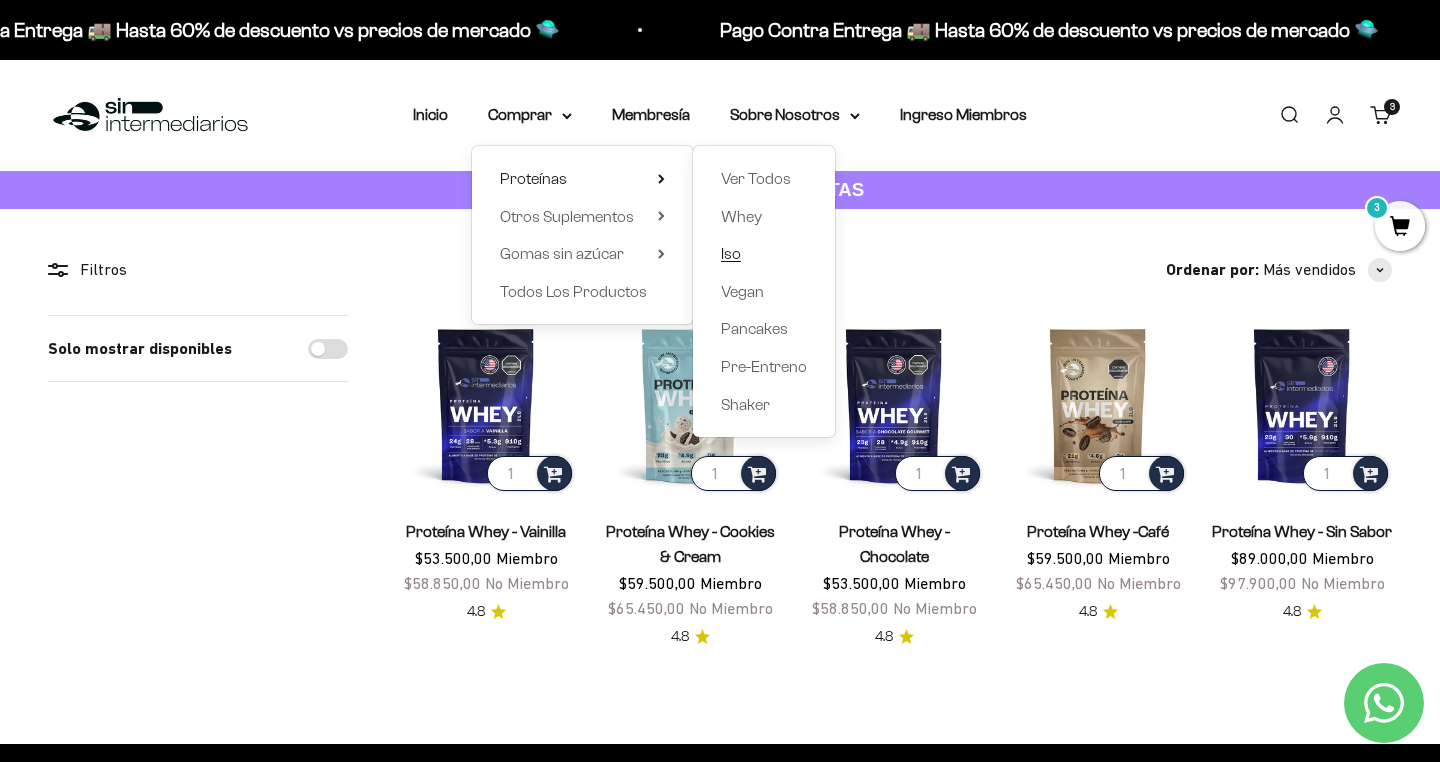 click on "Iso" at bounding box center [731, 253] 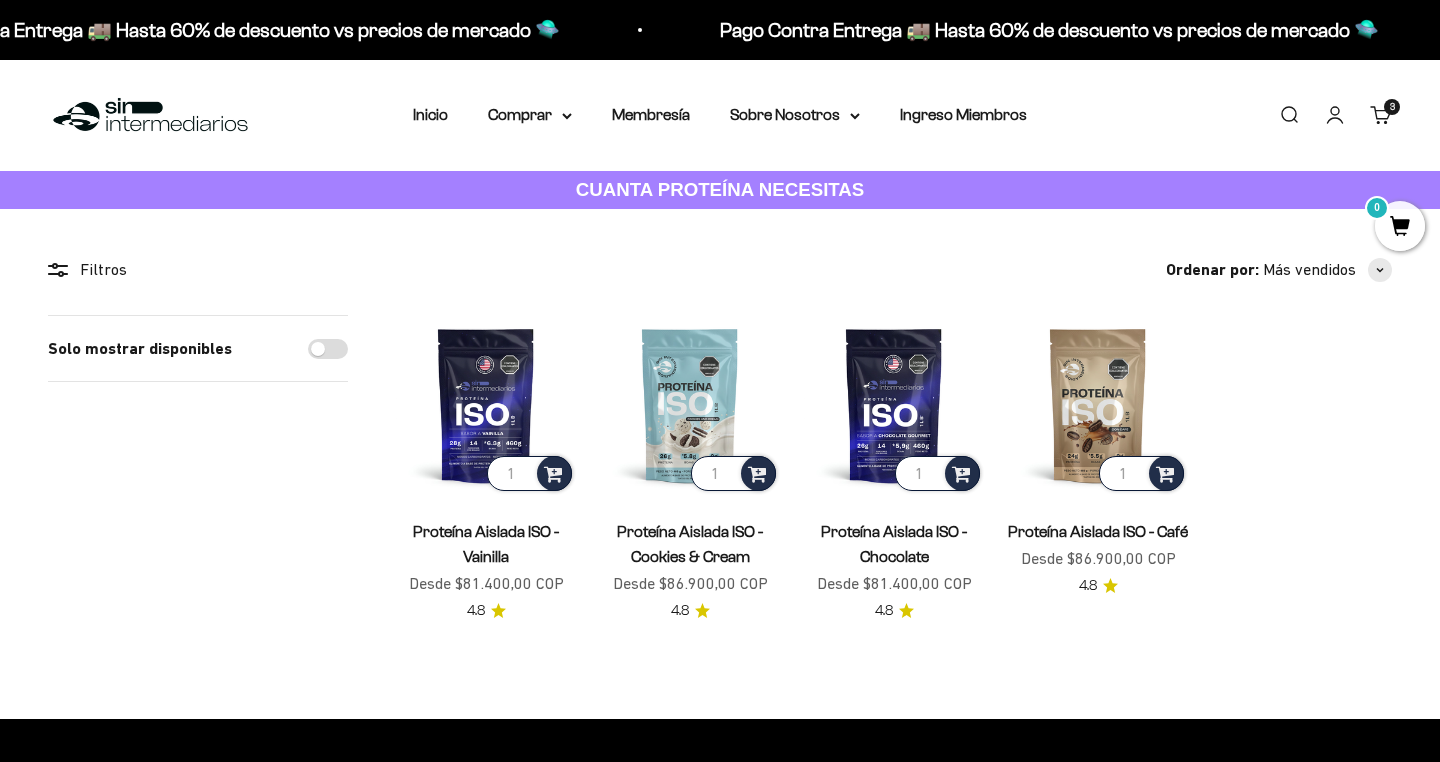 scroll, scrollTop: 0, scrollLeft: 0, axis: both 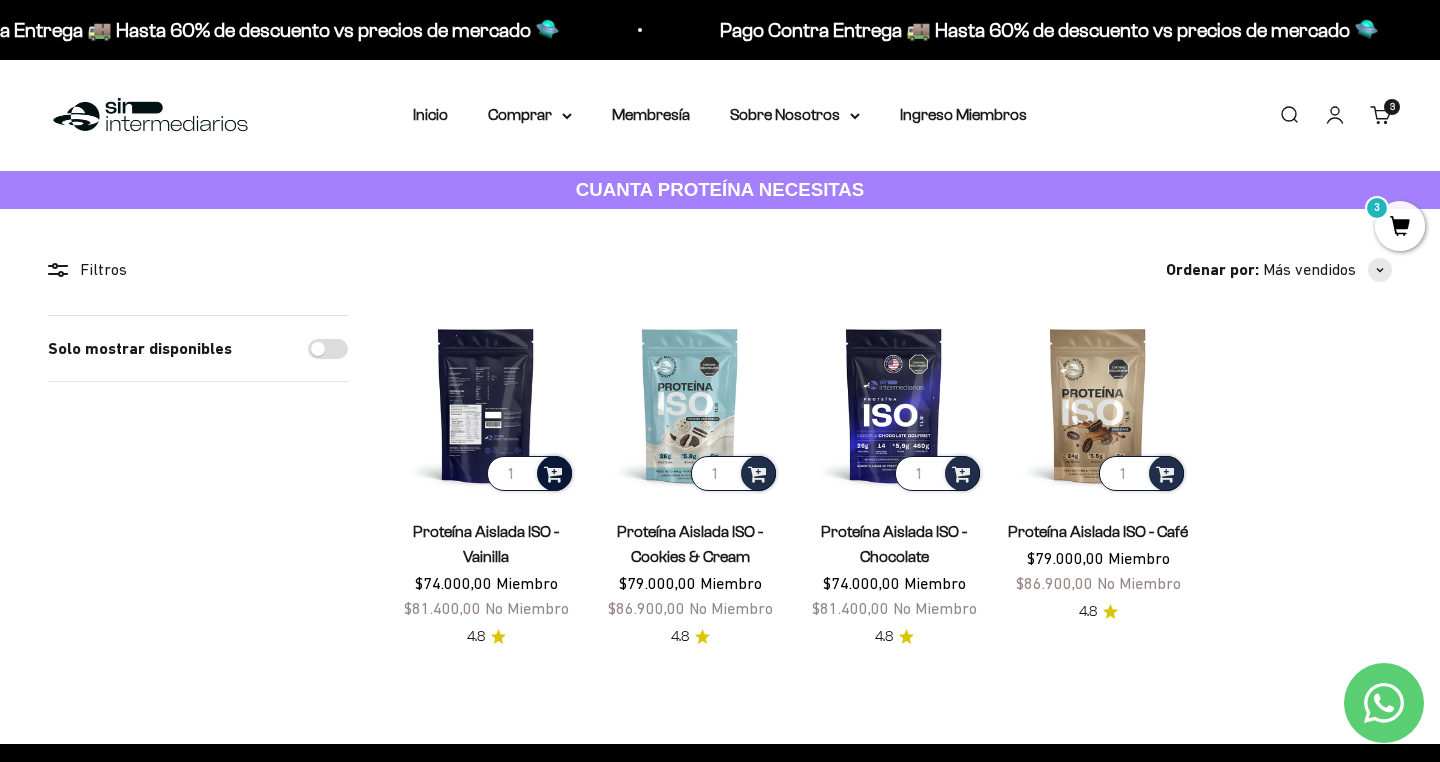 click at bounding box center [553, 472] 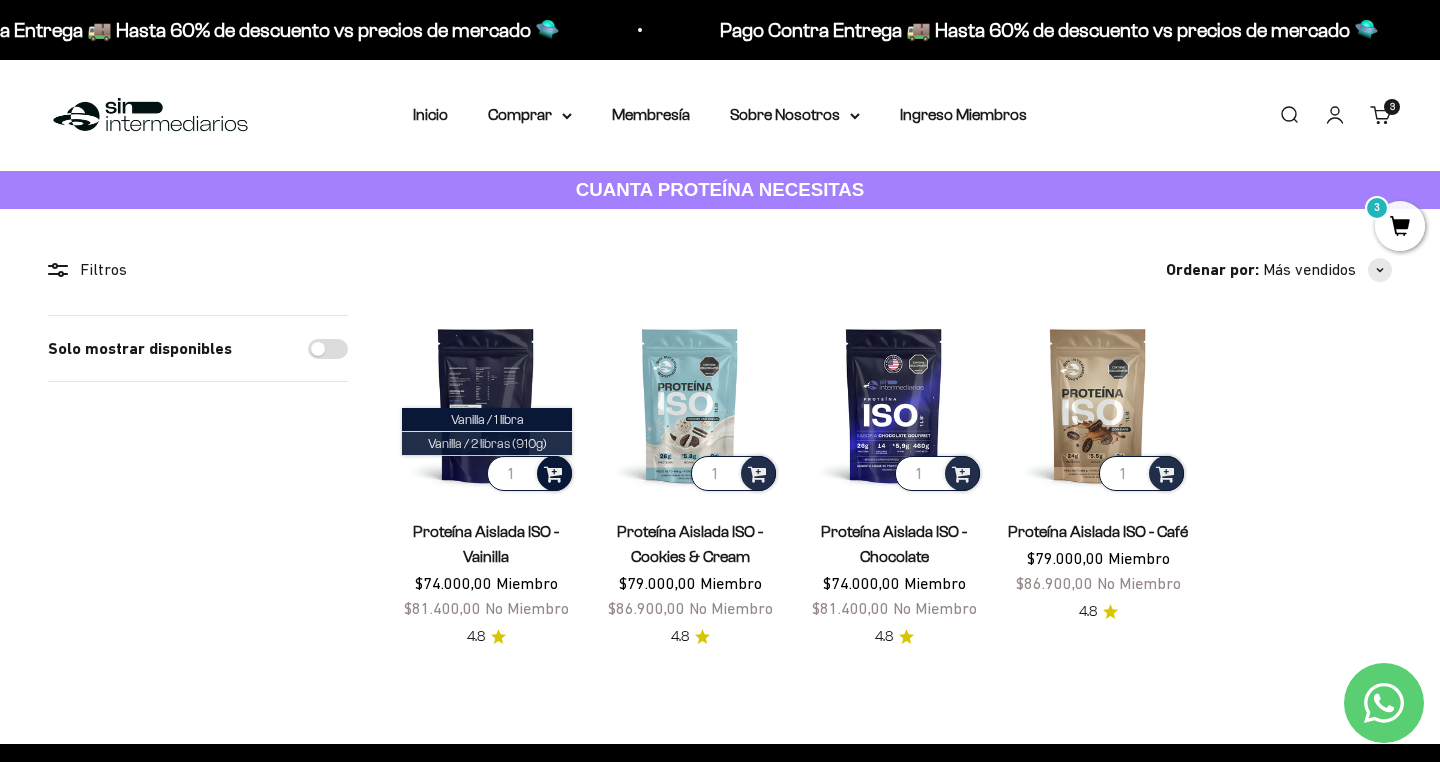 click on "Vanilla / 2 libras (910g)" at bounding box center [487, 443] 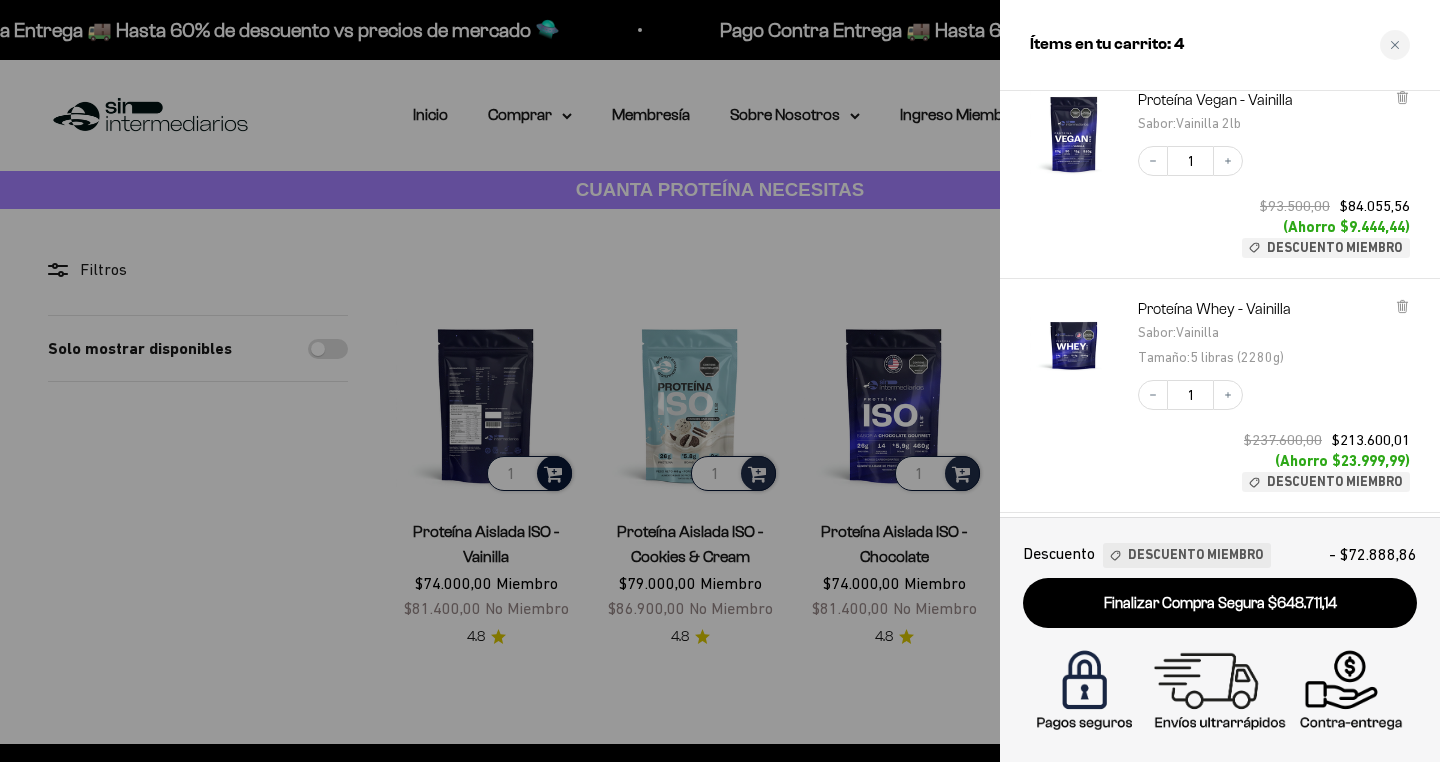 scroll, scrollTop: 354, scrollLeft: 0, axis: vertical 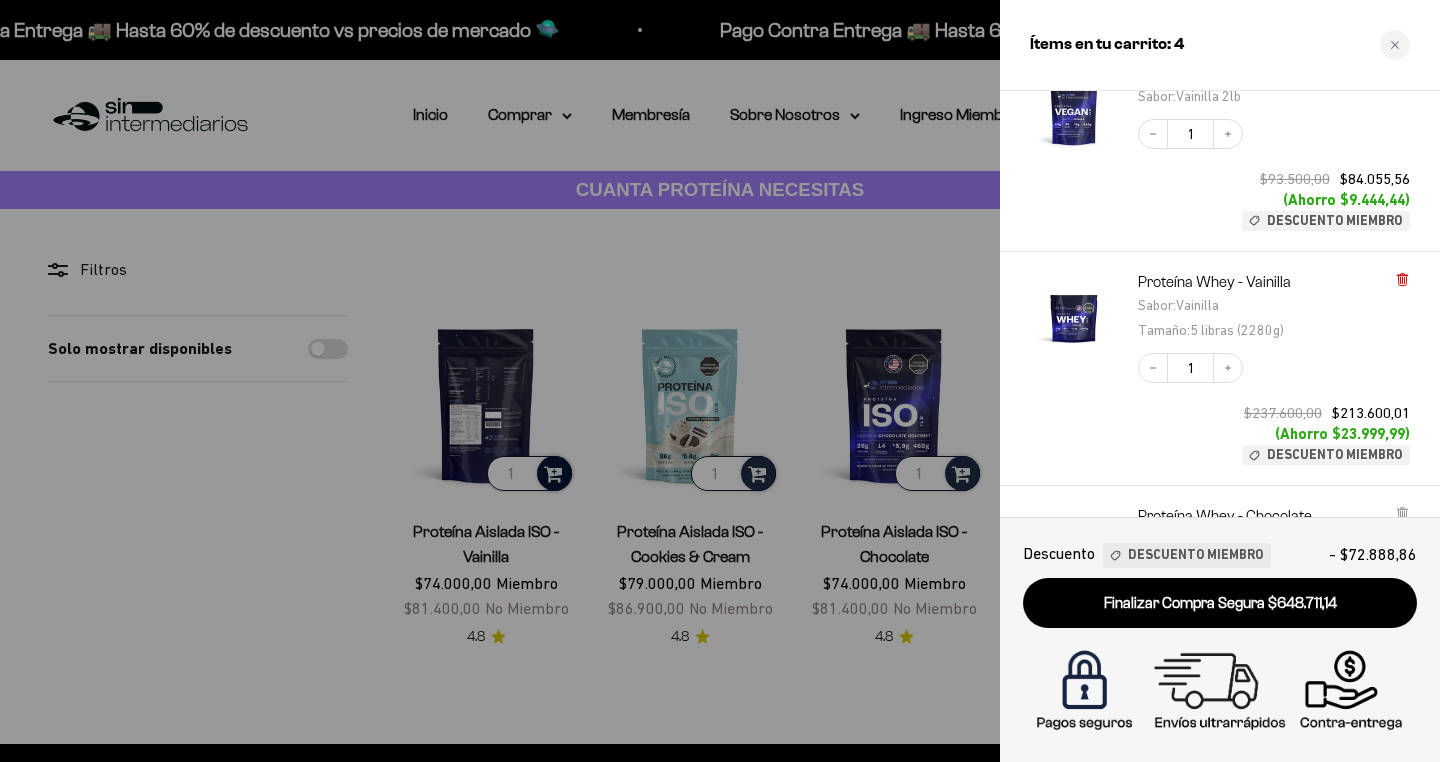 click 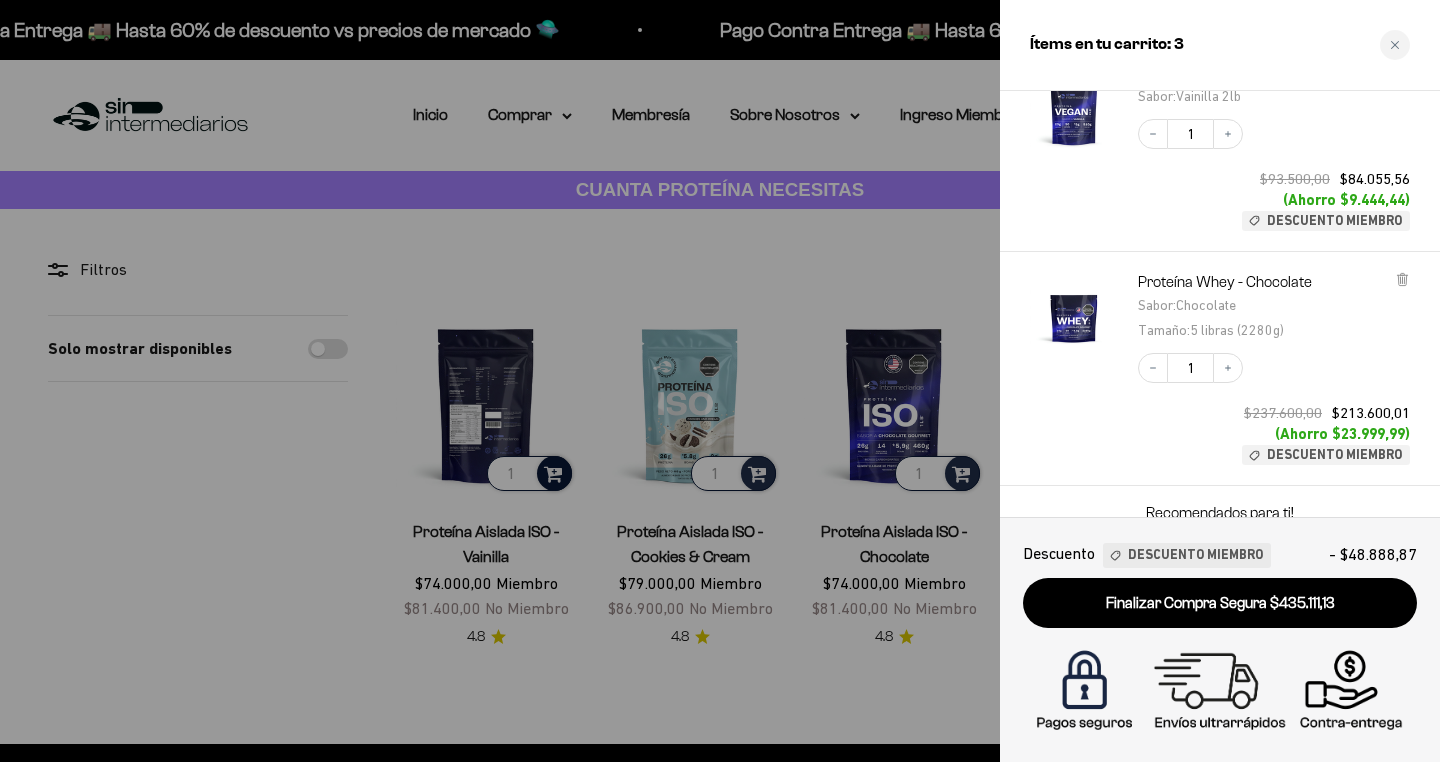 click 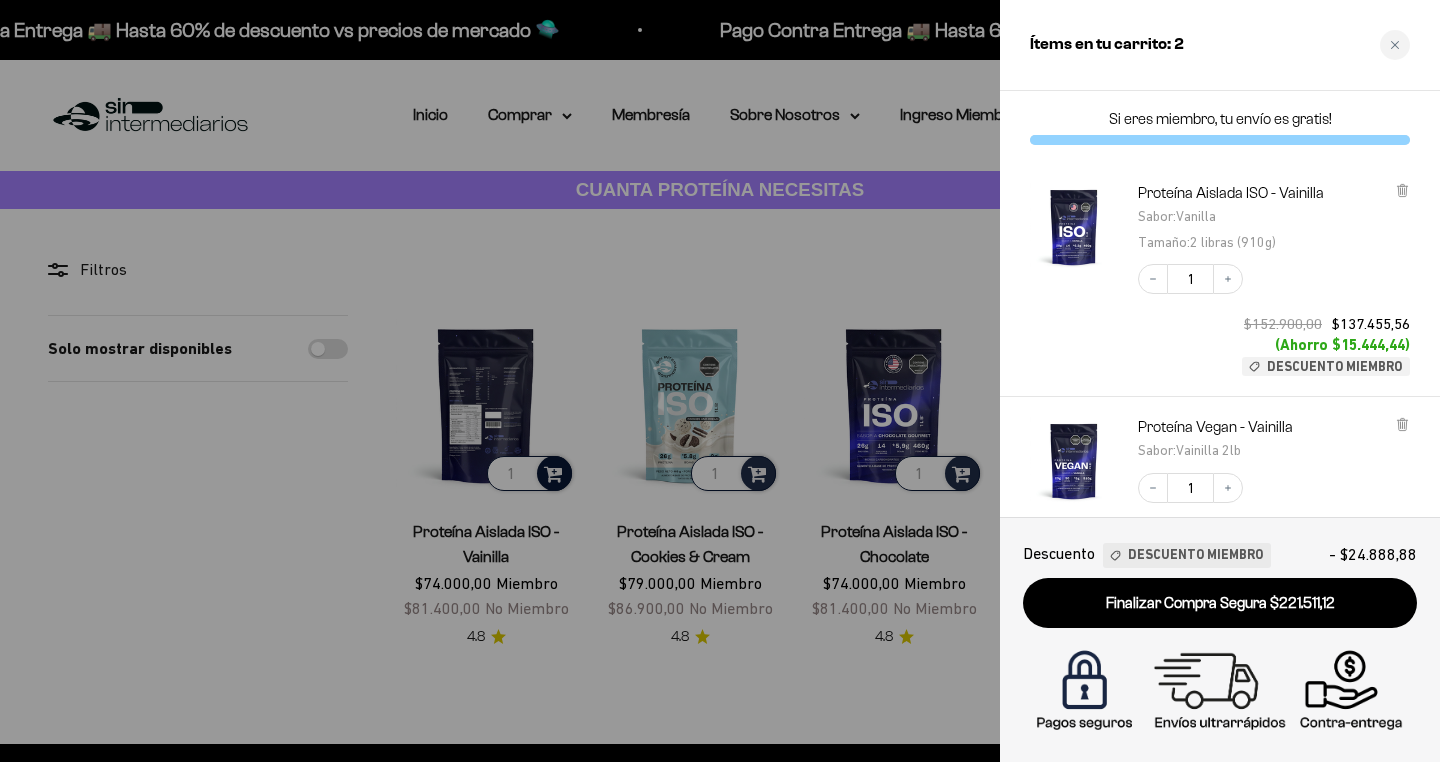 scroll, scrollTop: 0, scrollLeft: 0, axis: both 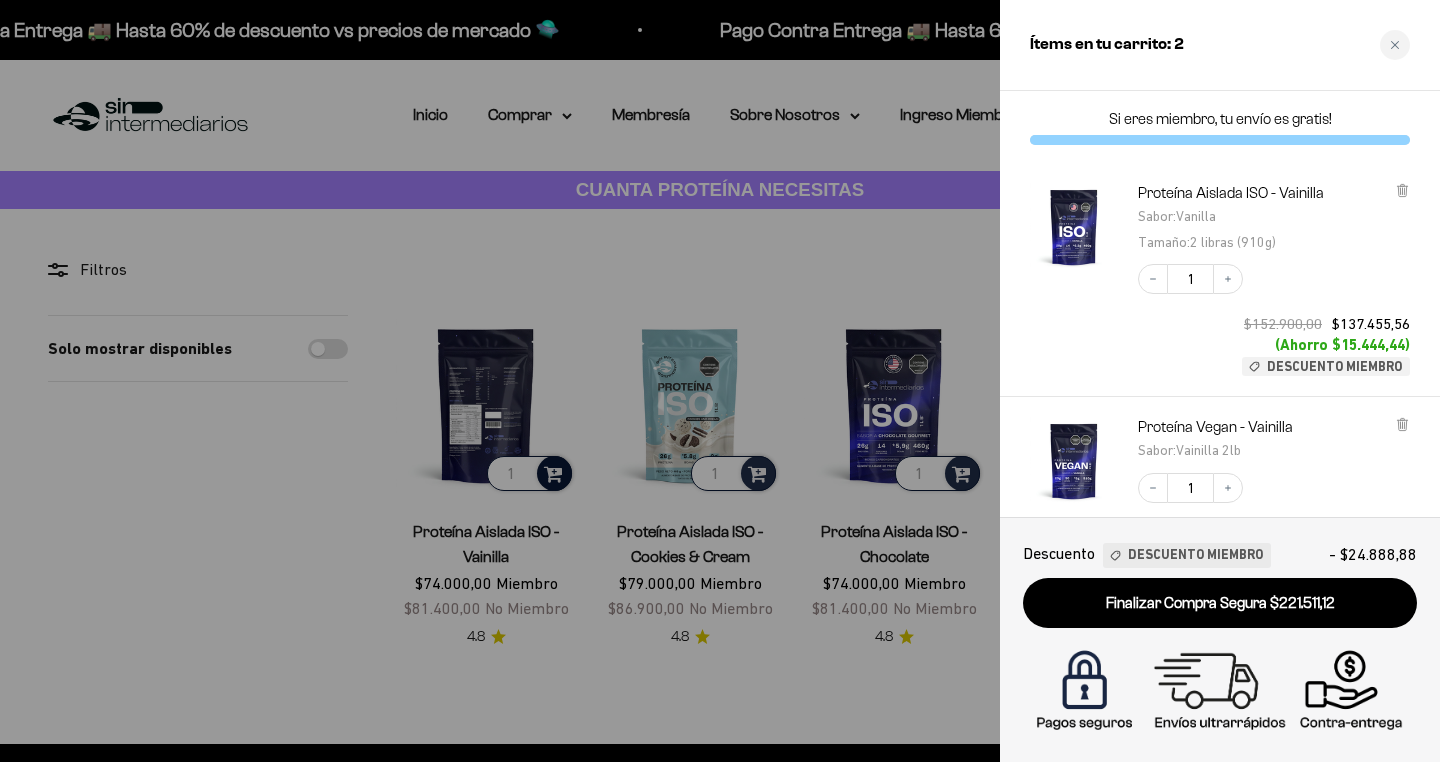 click at bounding box center (720, 381) 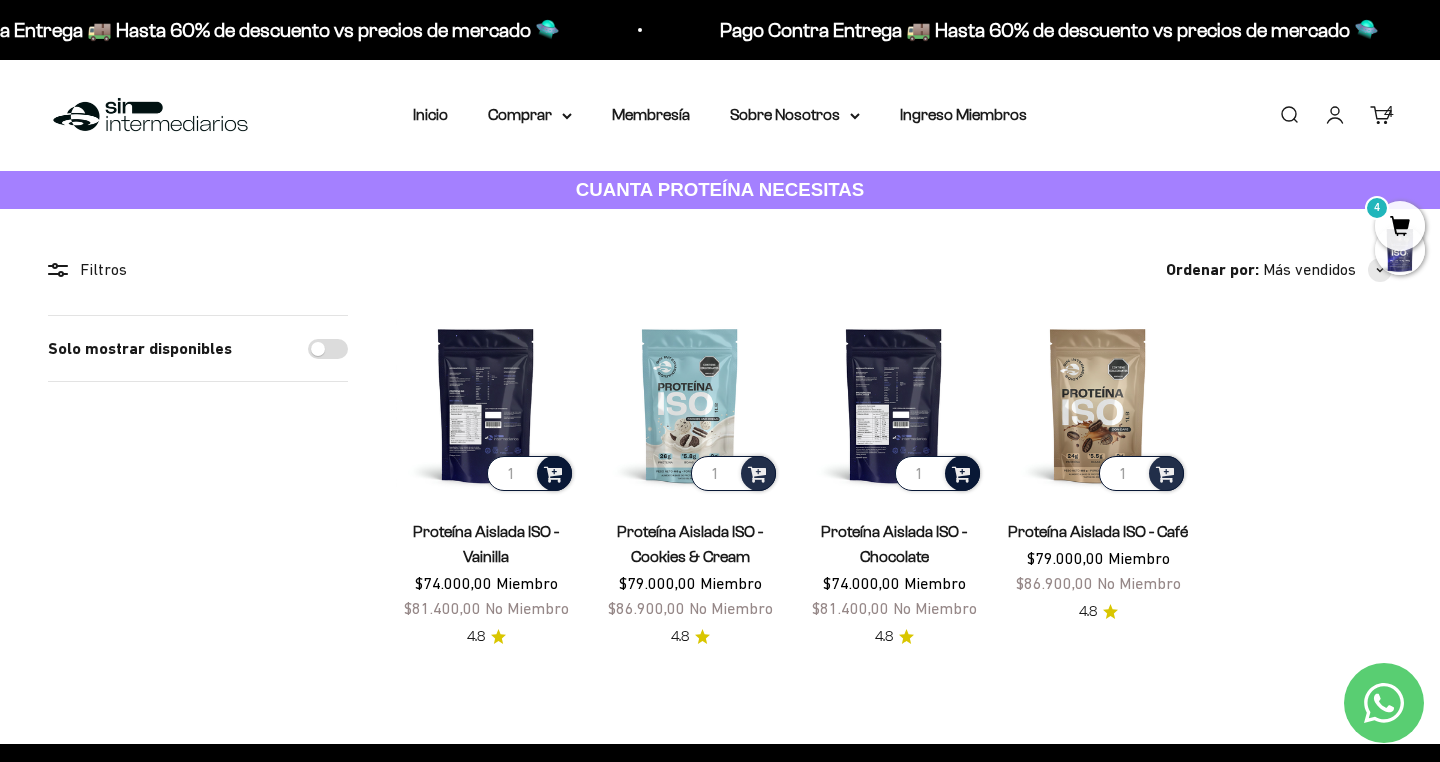 click at bounding box center (961, 472) 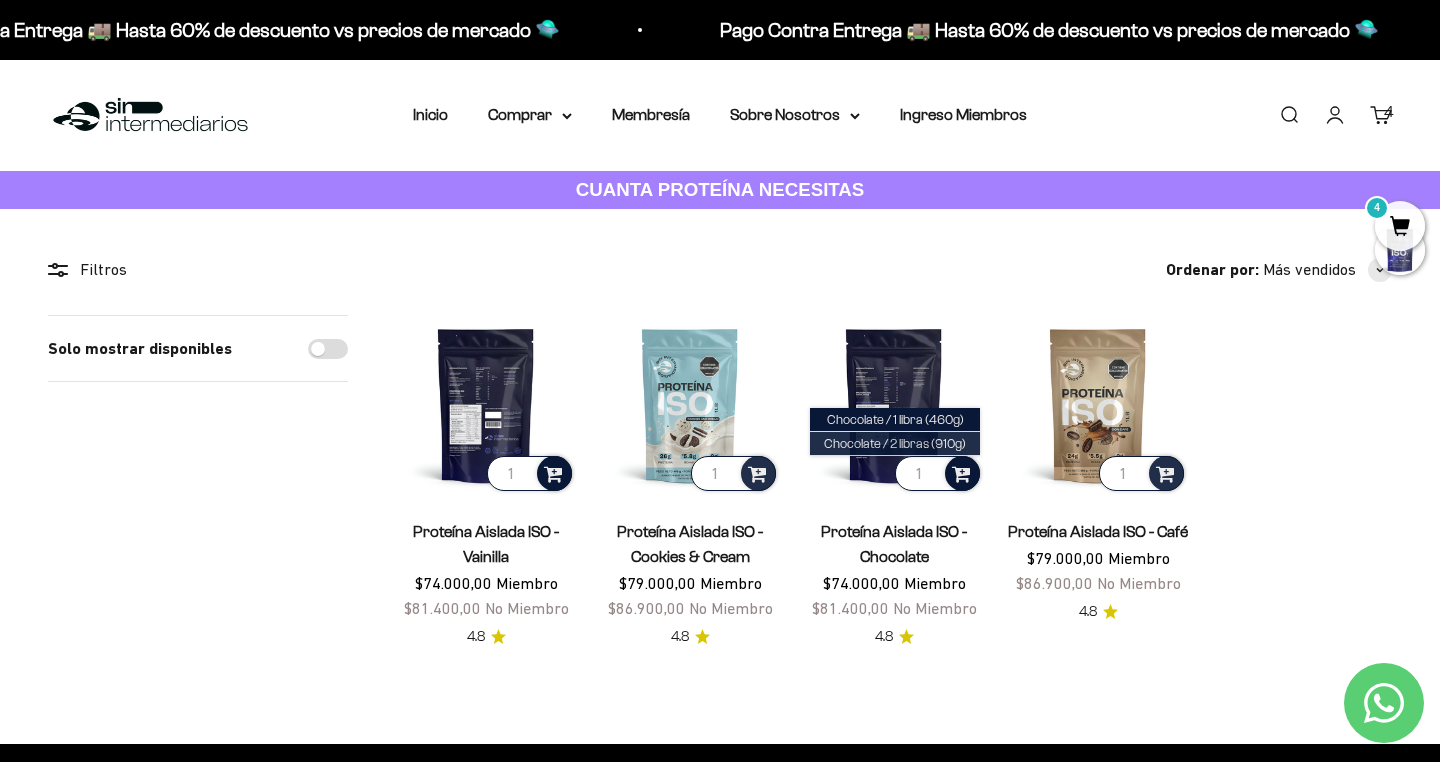 click on "Chocolate / 2 libras (910g)" at bounding box center (895, 443) 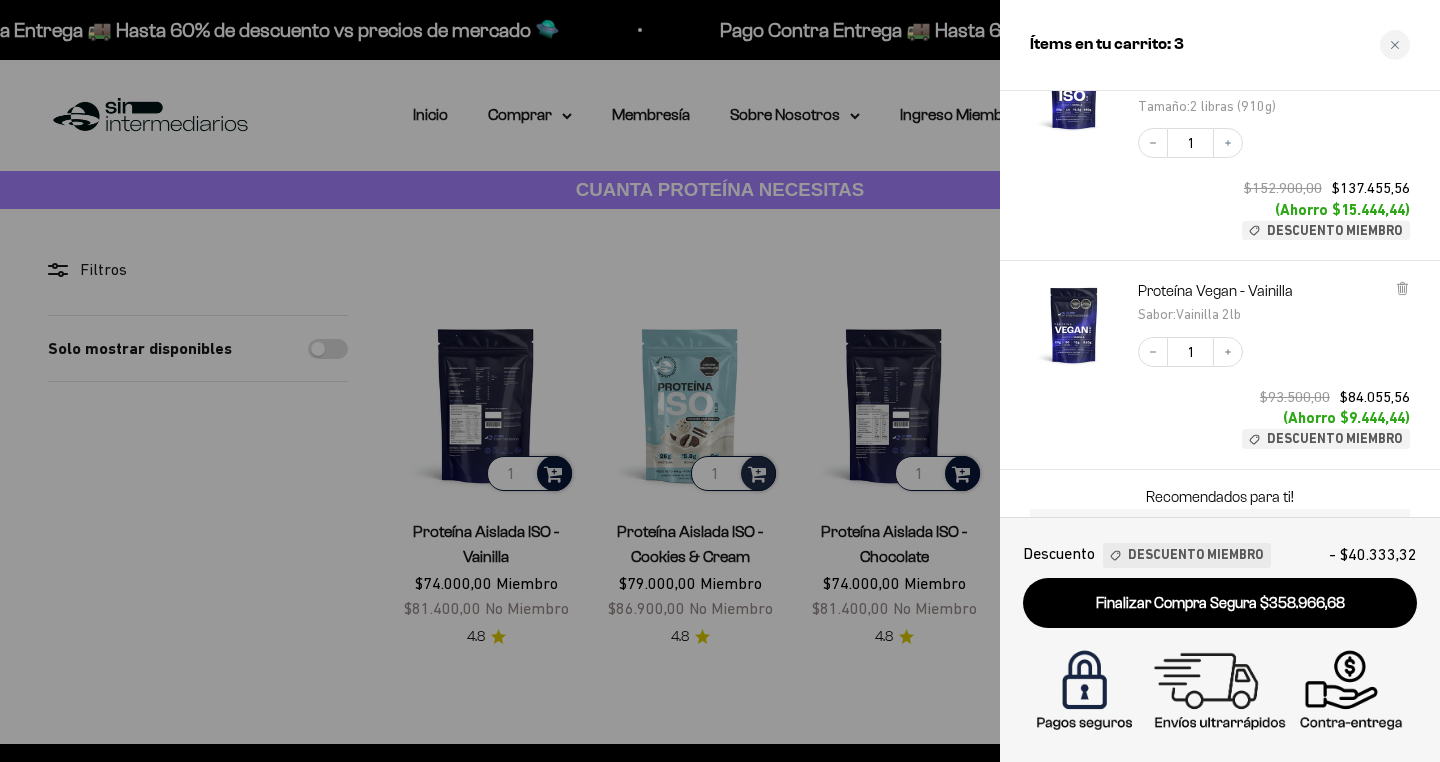 scroll, scrollTop: 376, scrollLeft: 0, axis: vertical 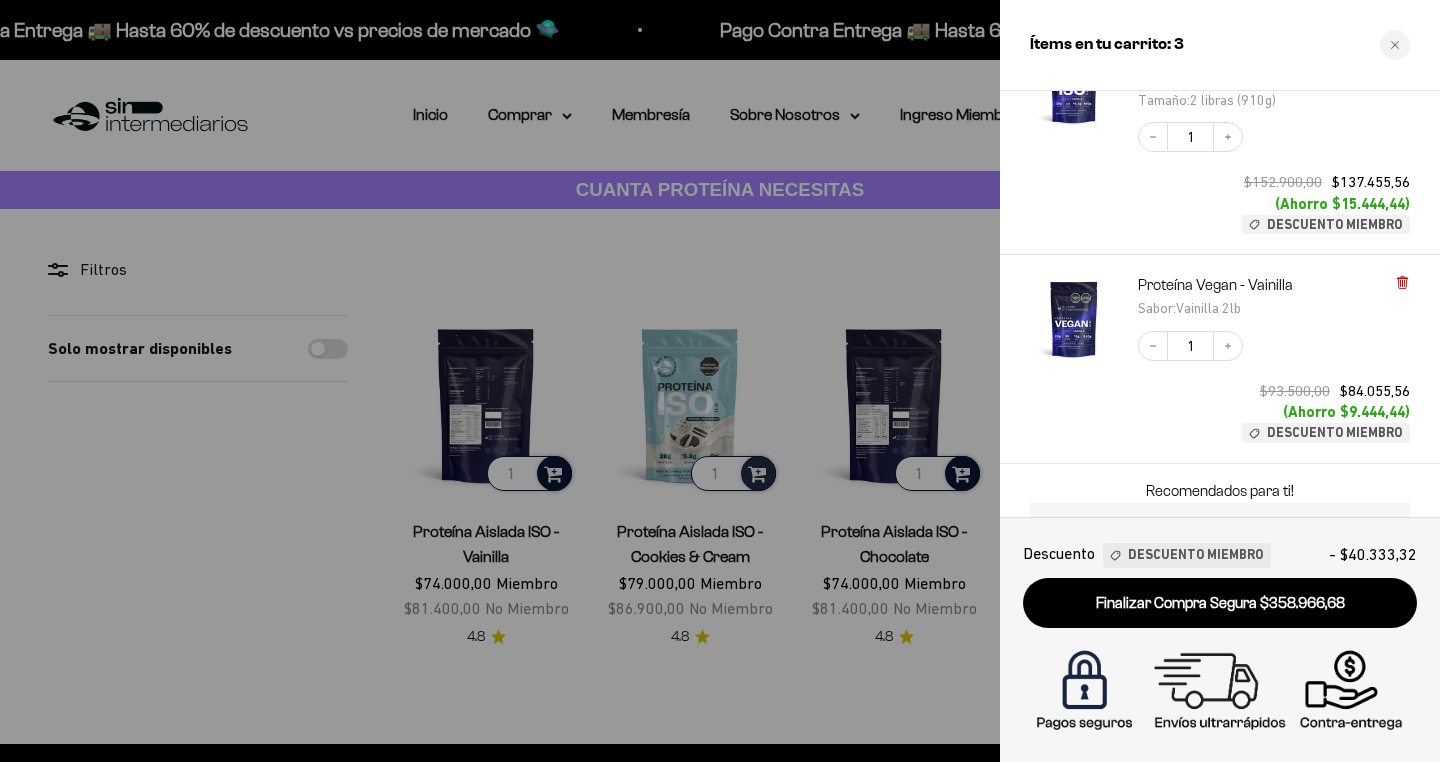 click 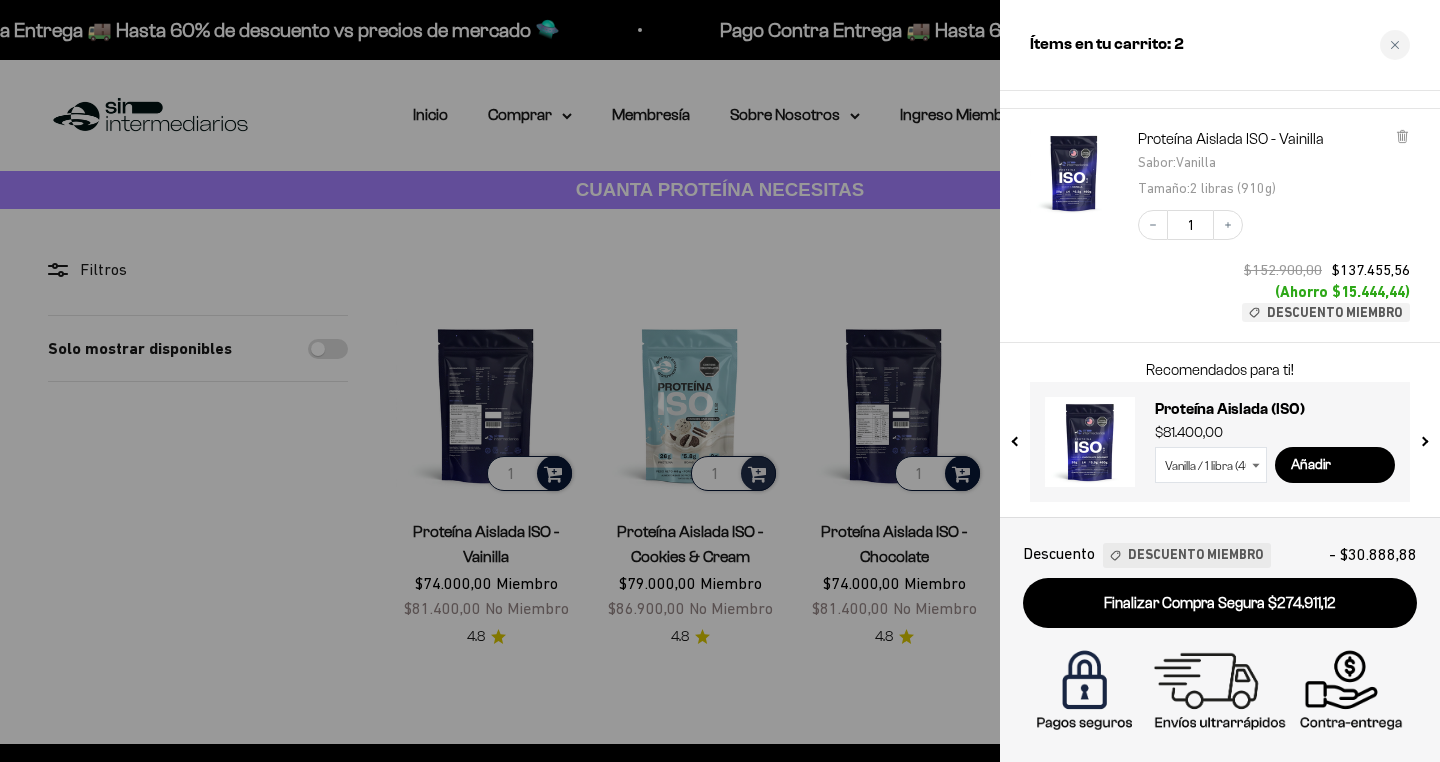 scroll, scrollTop: 283, scrollLeft: 0, axis: vertical 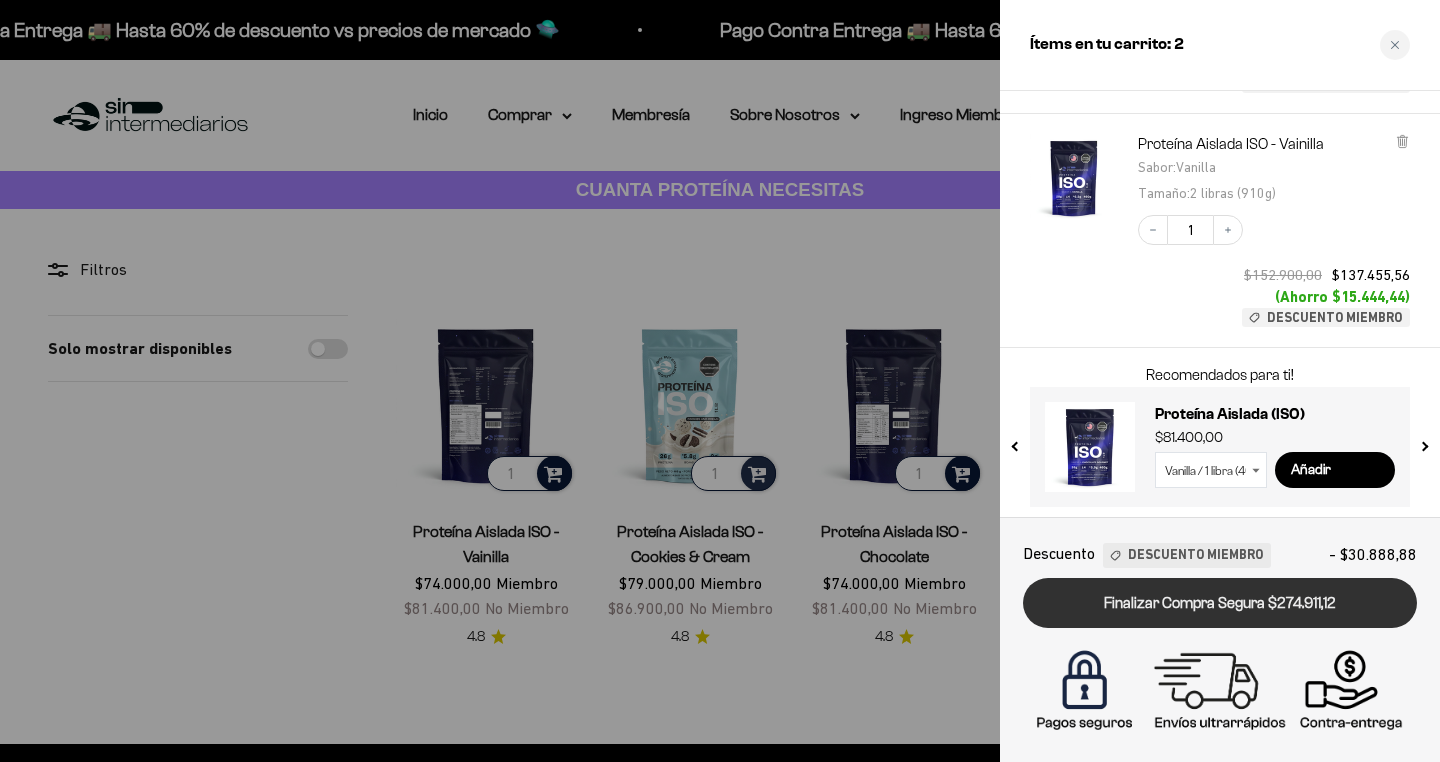 click on "Finalizar Compra Segura $274.911,12" at bounding box center (1220, 603) 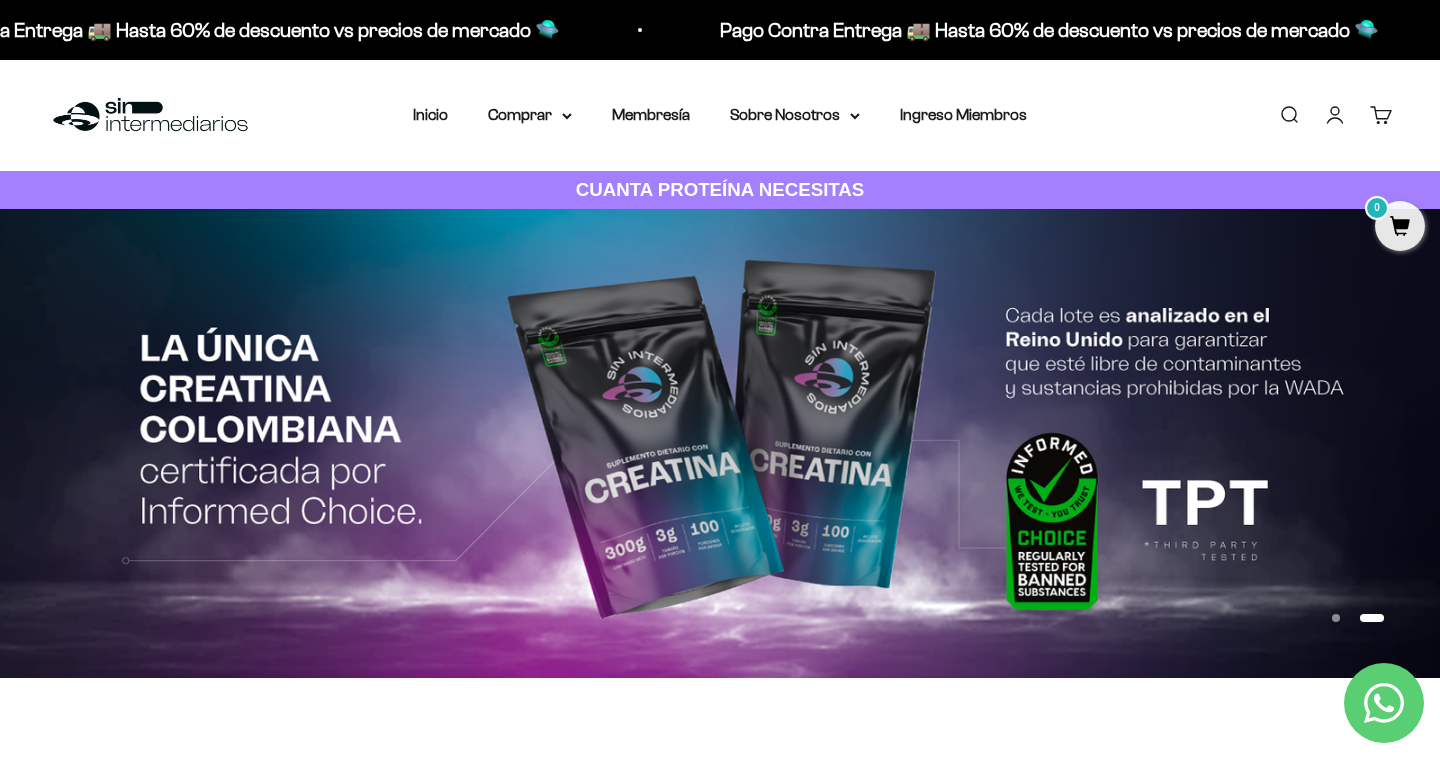 scroll, scrollTop: 0, scrollLeft: 0, axis: both 